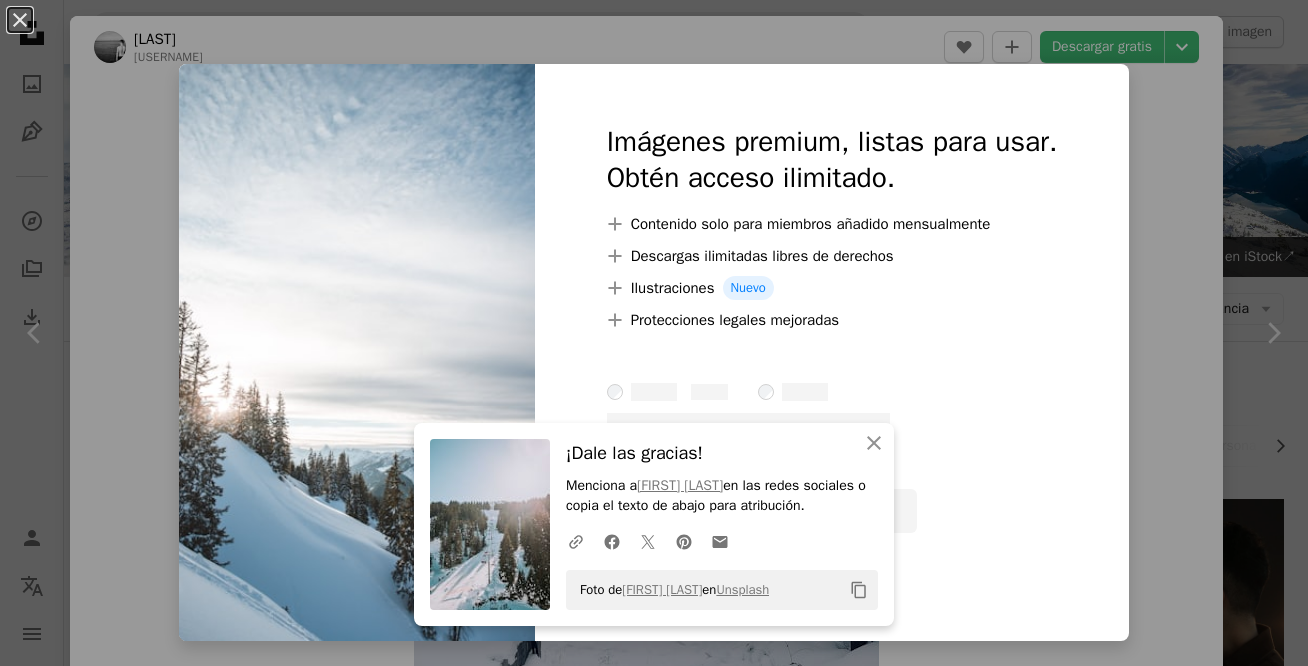 scroll, scrollTop: 1424, scrollLeft: 0, axis: vertical 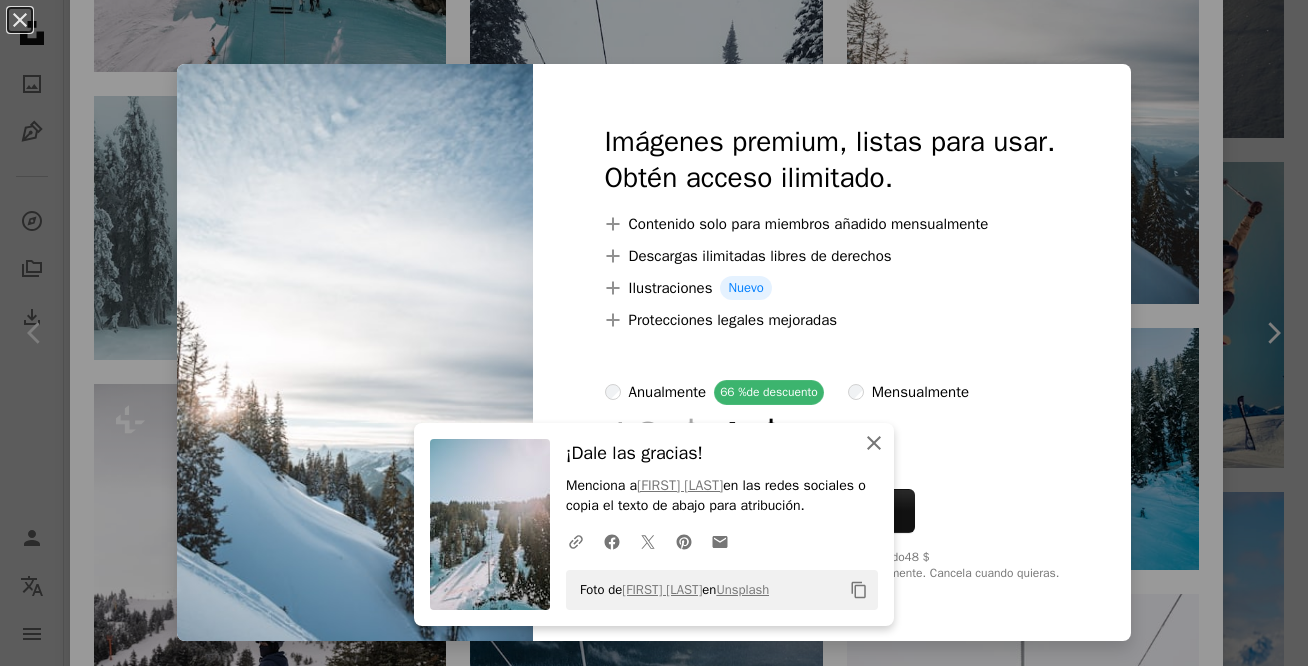 click on "An X shape" 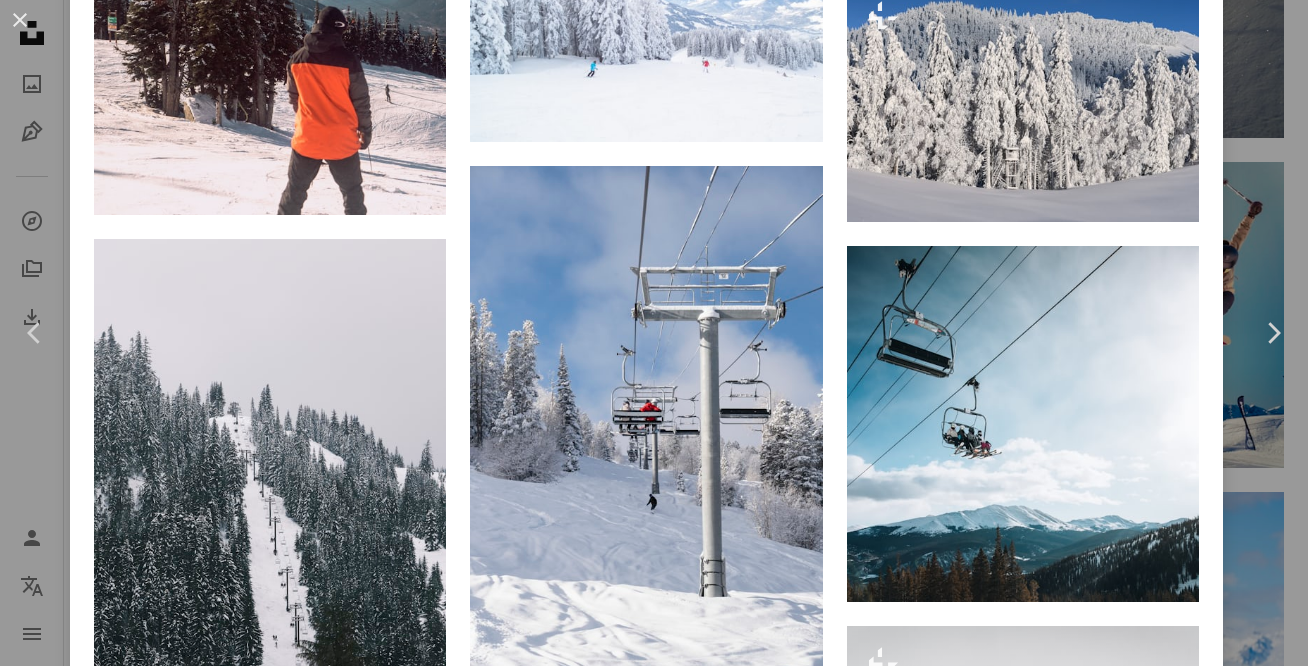 scroll, scrollTop: 13198, scrollLeft: 0, axis: vertical 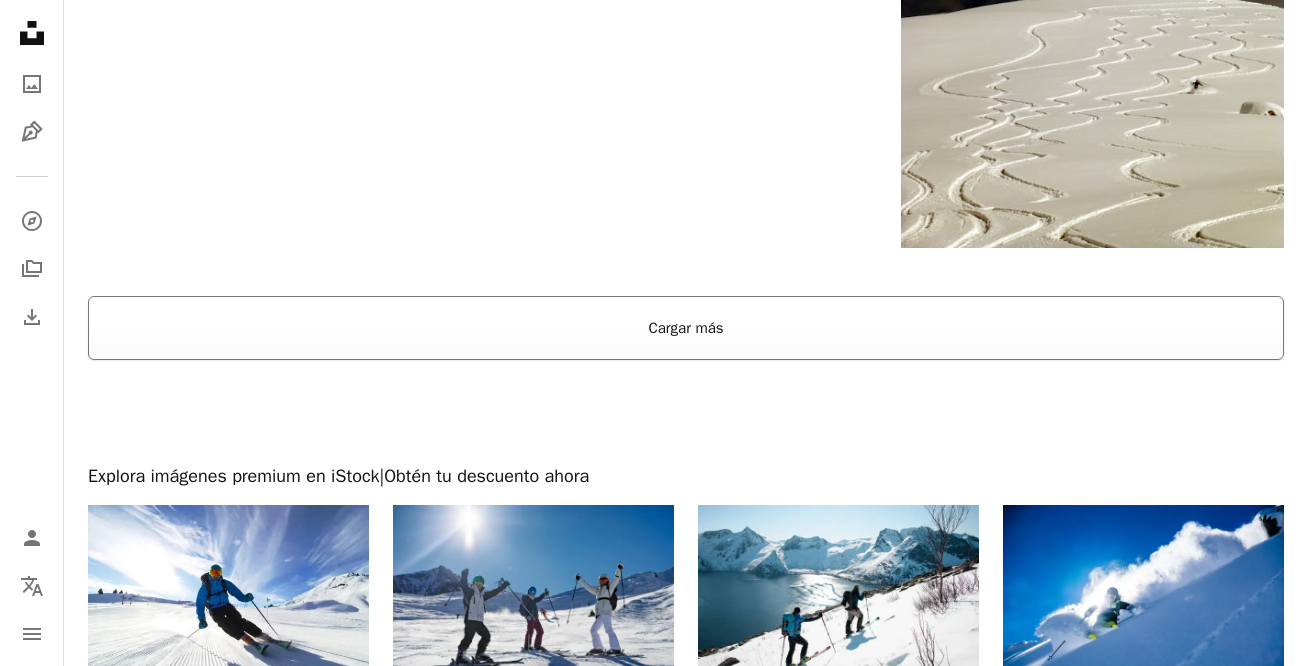 click on "Cargar más" at bounding box center [686, 328] 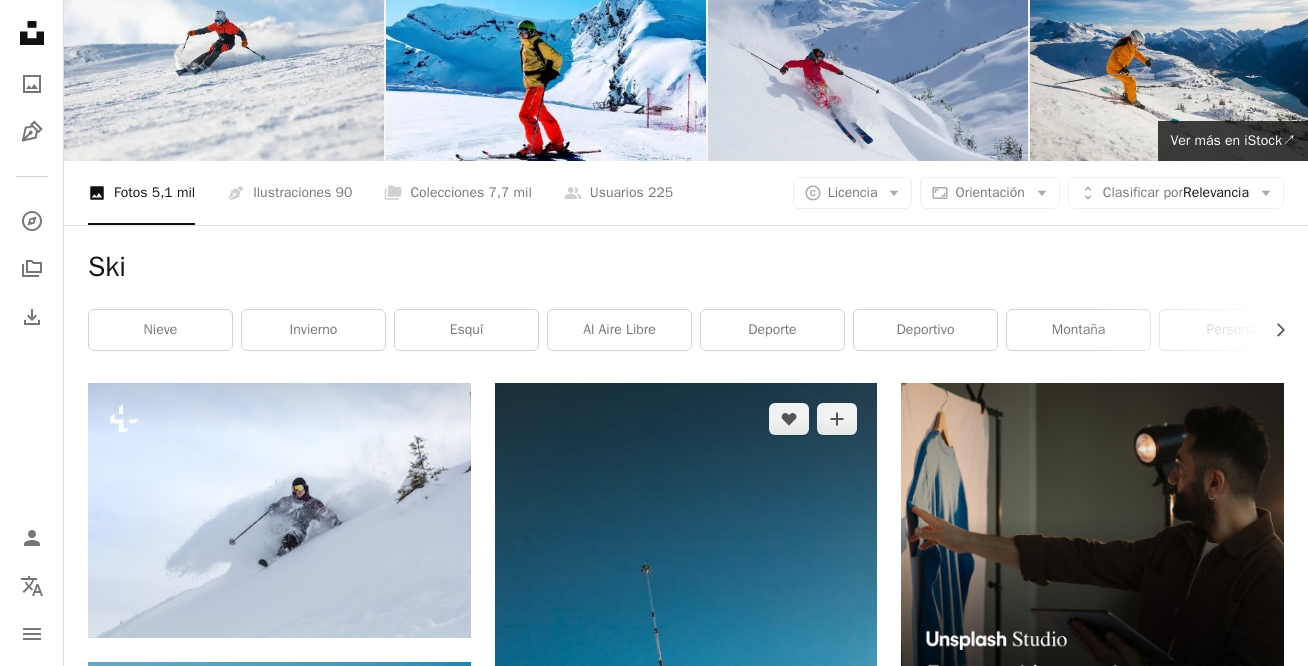 scroll, scrollTop: 0, scrollLeft: 0, axis: both 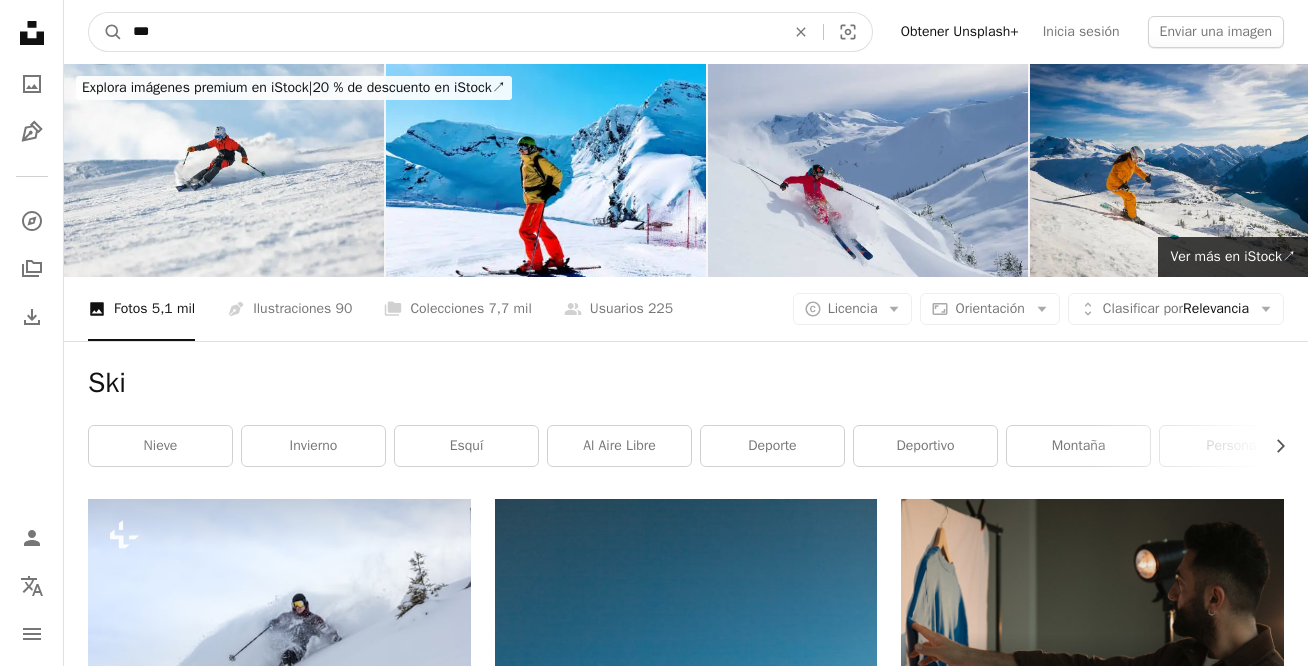 click on "***" at bounding box center [451, 32] 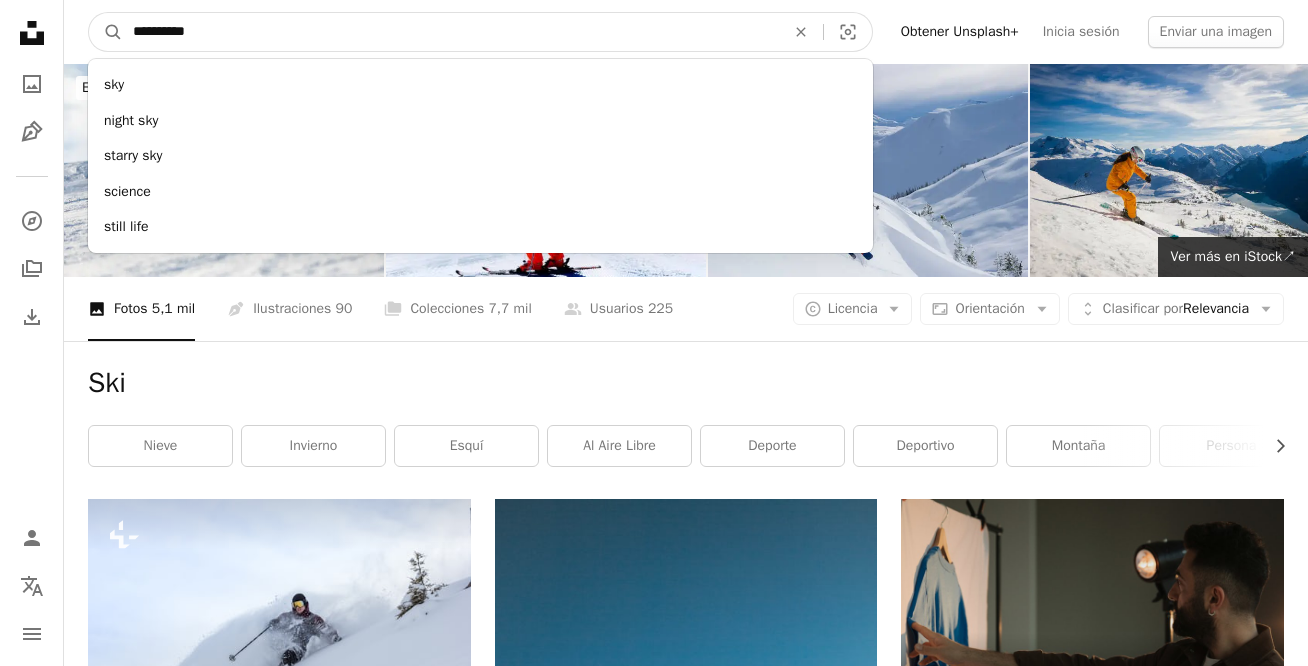 type on "**********" 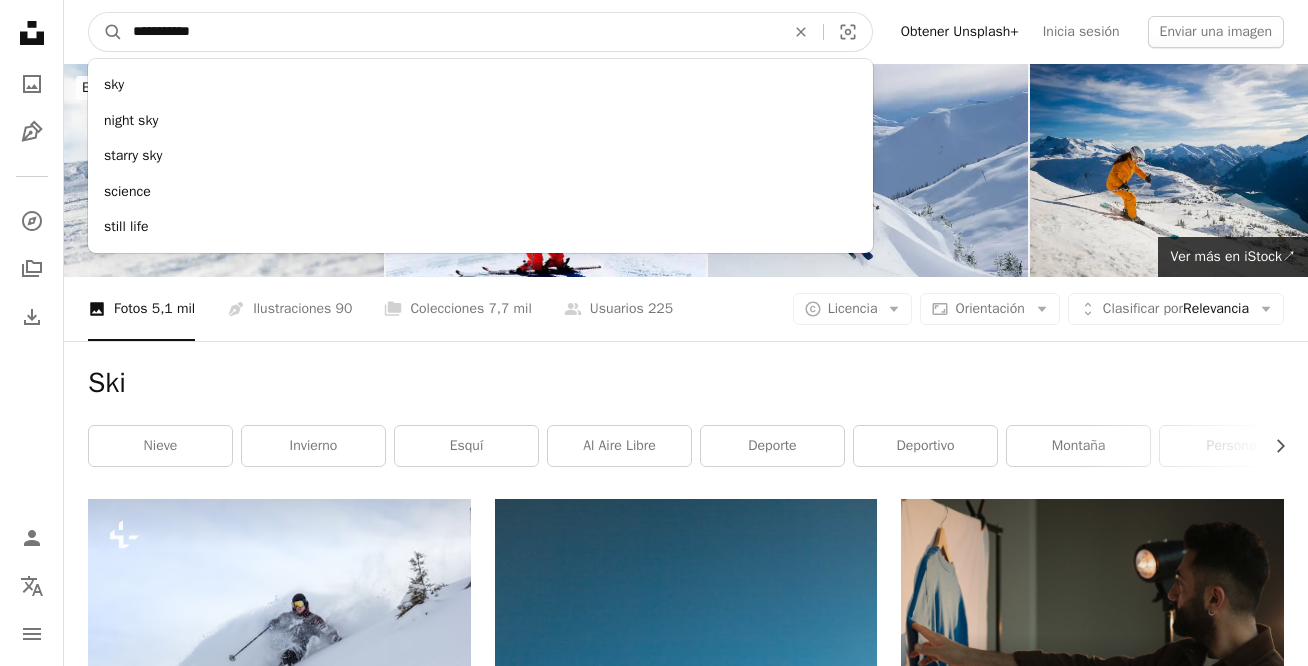 click on "A magnifying glass" at bounding box center (106, 32) 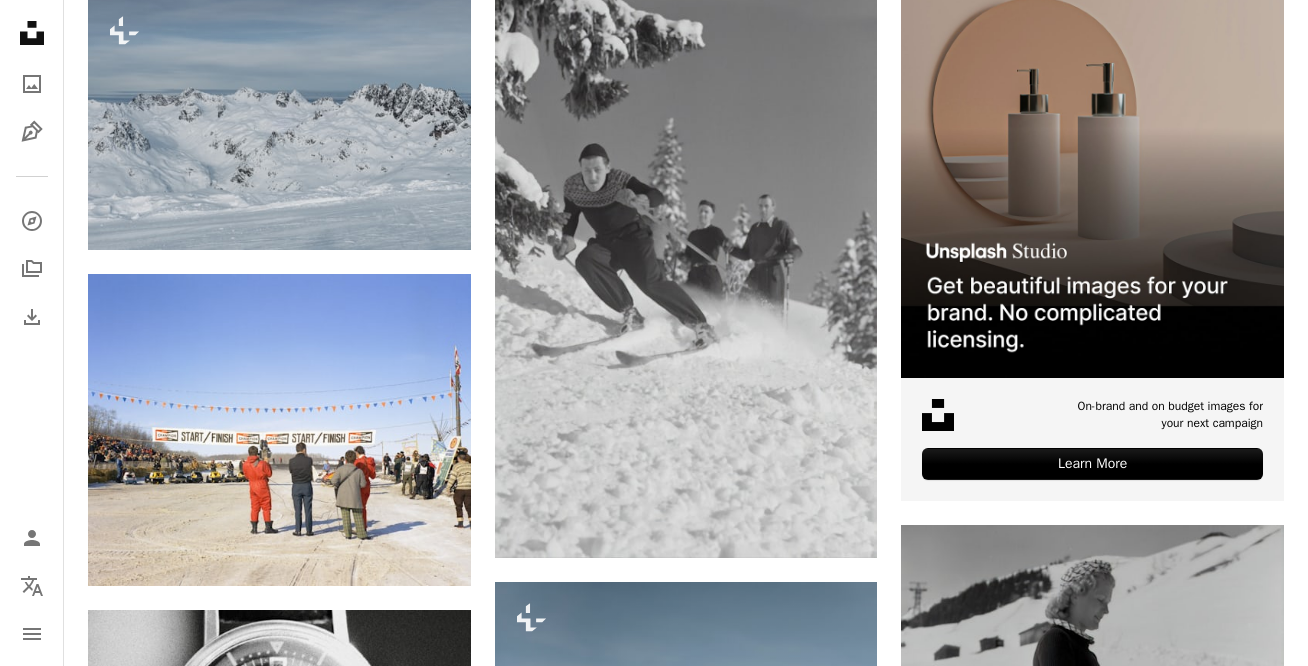 scroll, scrollTop: 509, scrollLeft: 0, axis: vertical 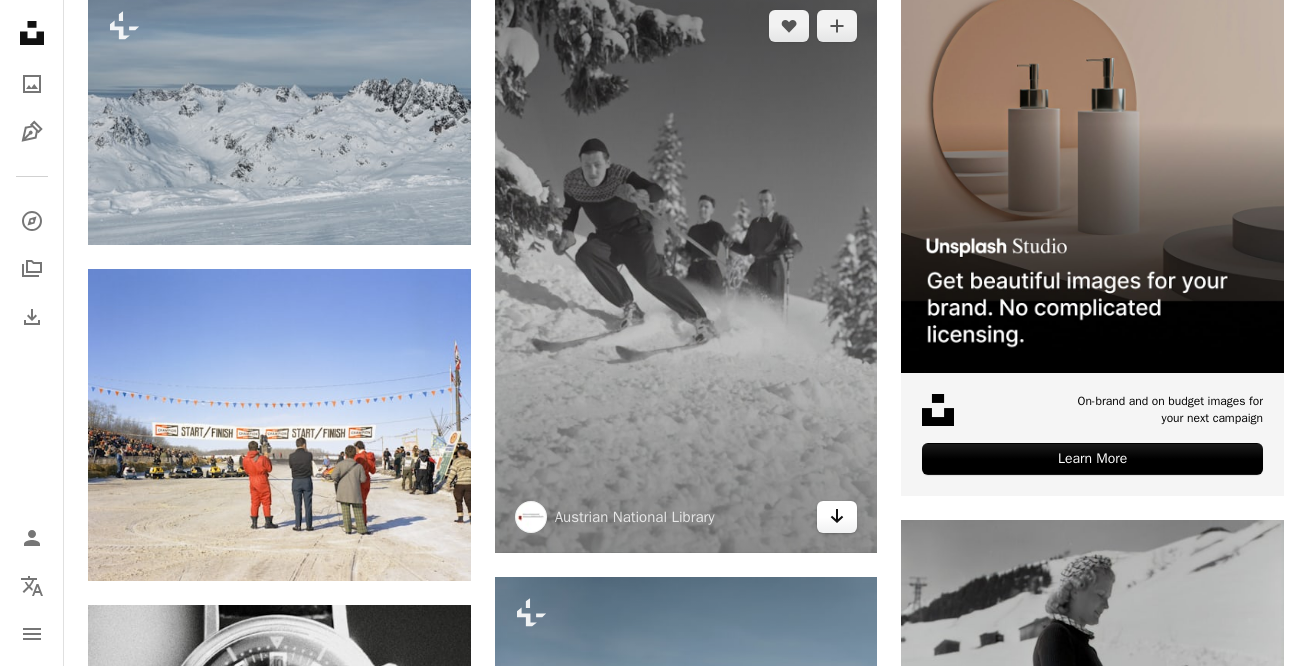 click on "Arrow pointing down" 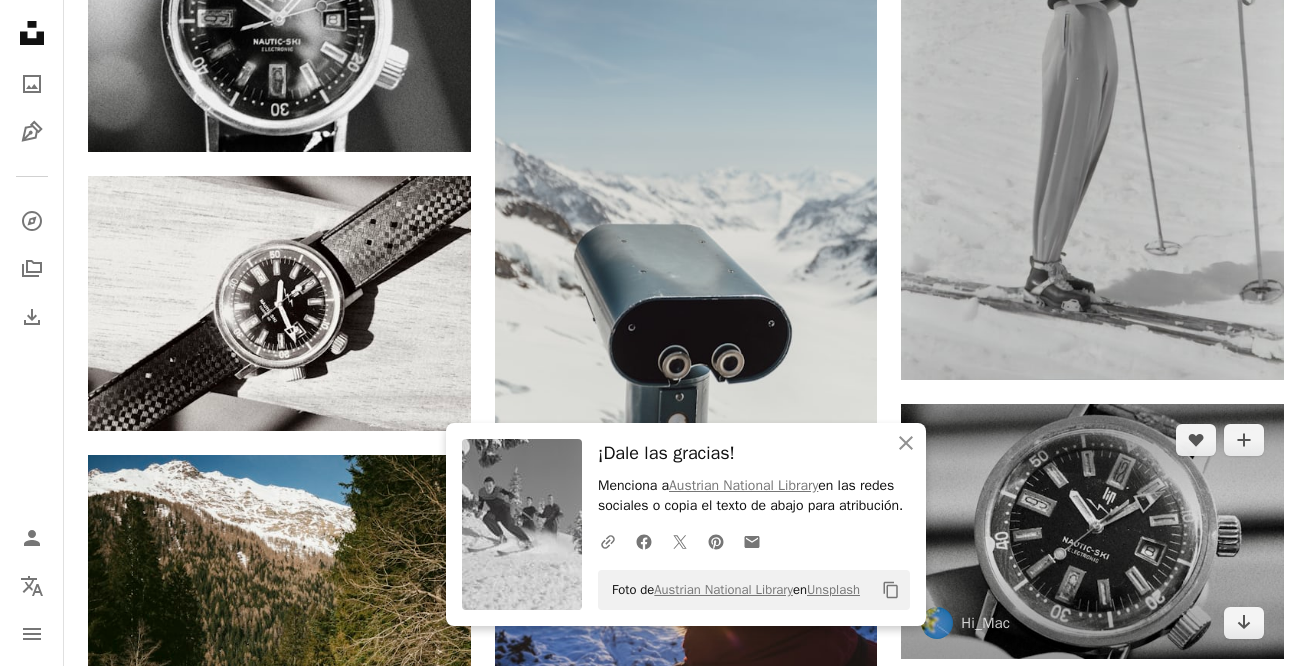 scroll, scrollTop: 1227, scrollLeft: 0, axis: vertical 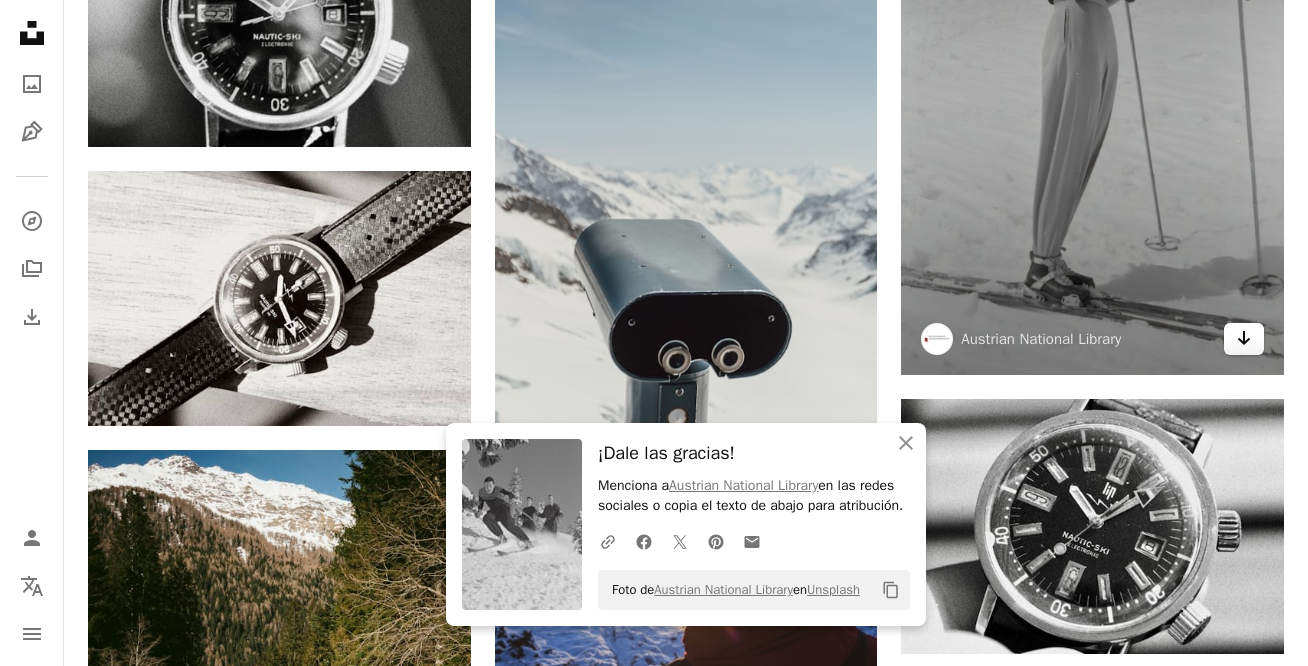 click on "Arrow pointing down" at bounding box center [1244, 339] 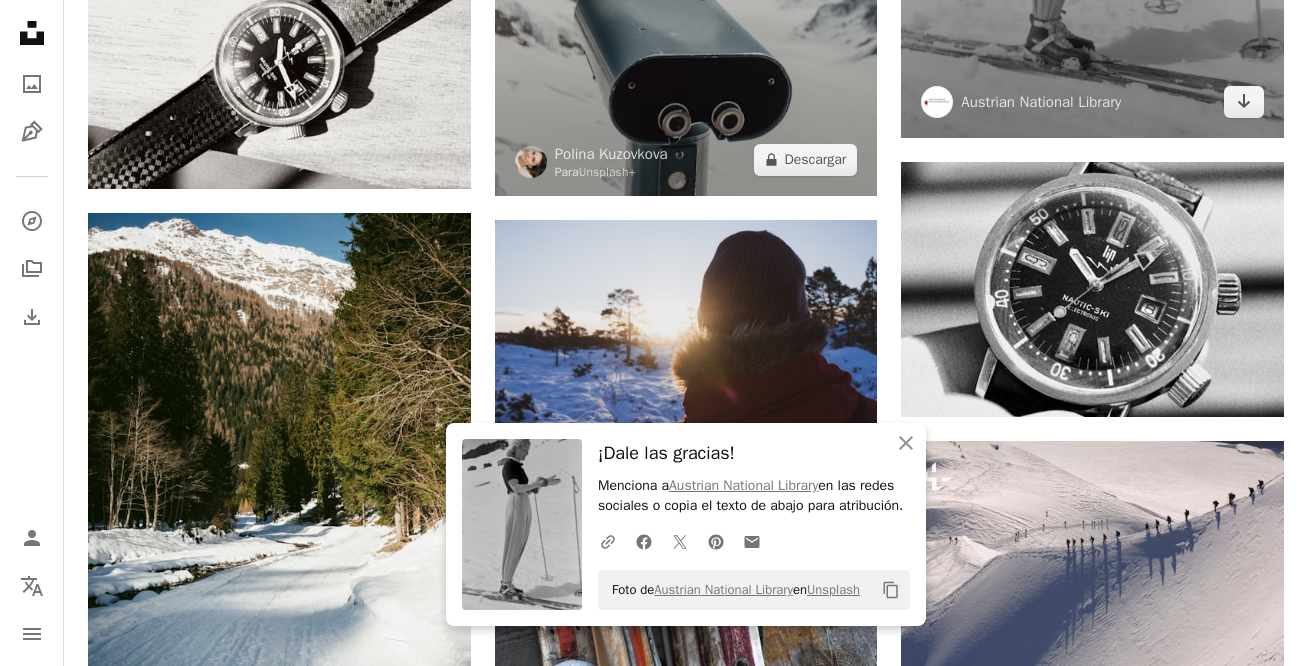 scroll, scrollTop: 1465, scrollLeft: 0, axis: vertical 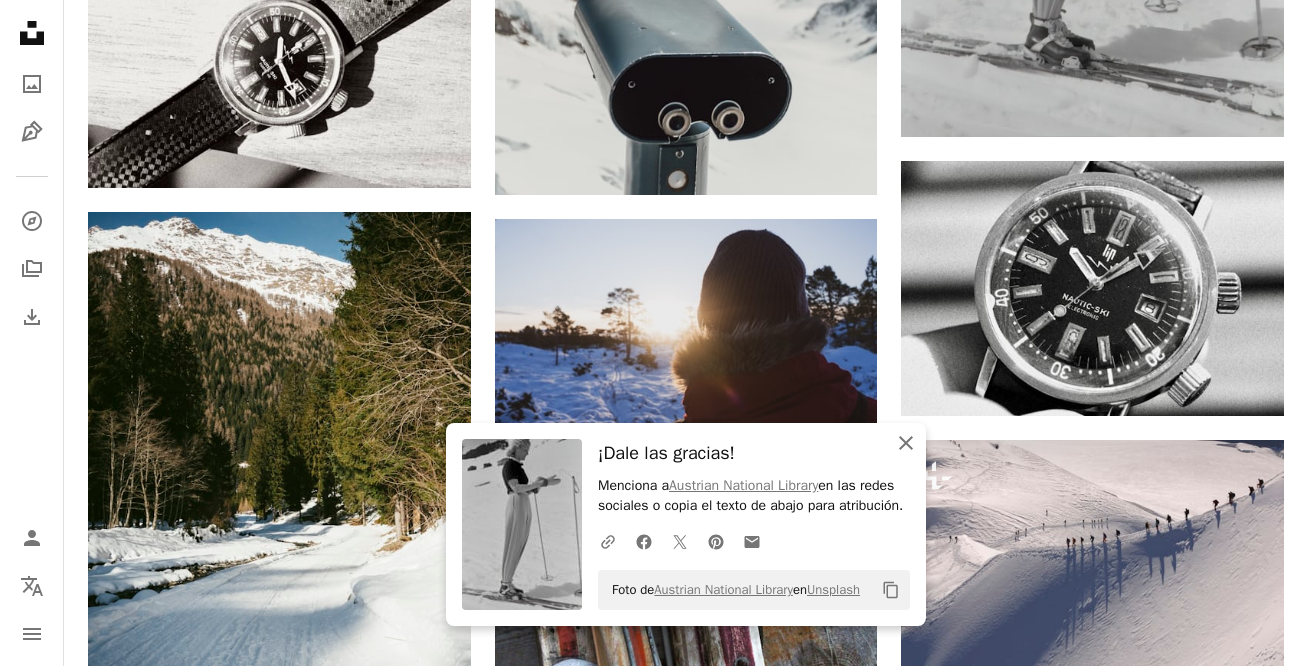 click on "An X shape" 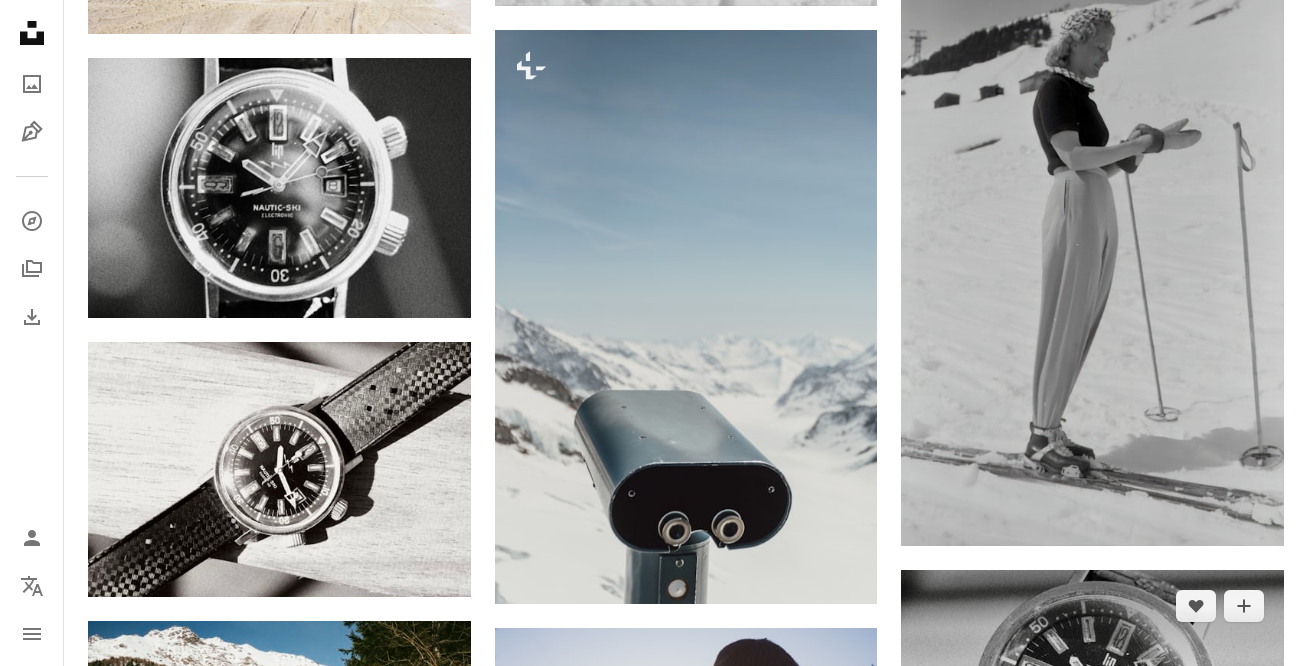 scroll, scrollTop: 1043, scrollLeft: 0, axis: vertical 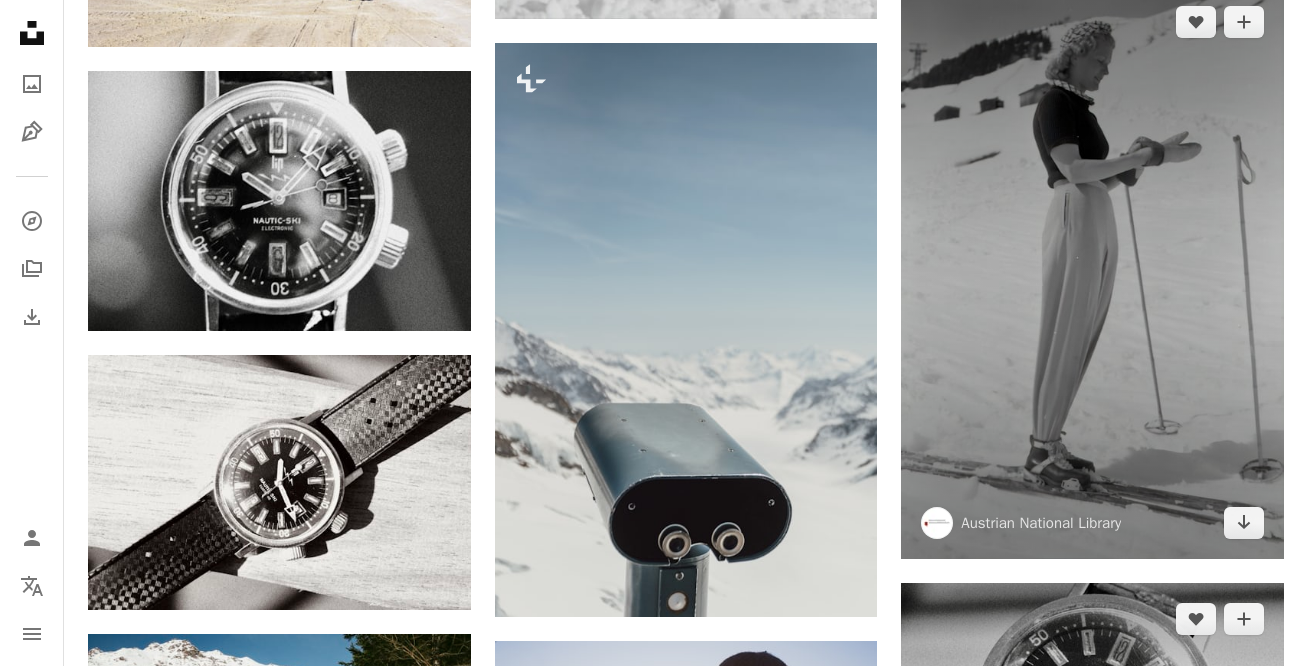 click at bounding box center [1092, 272] 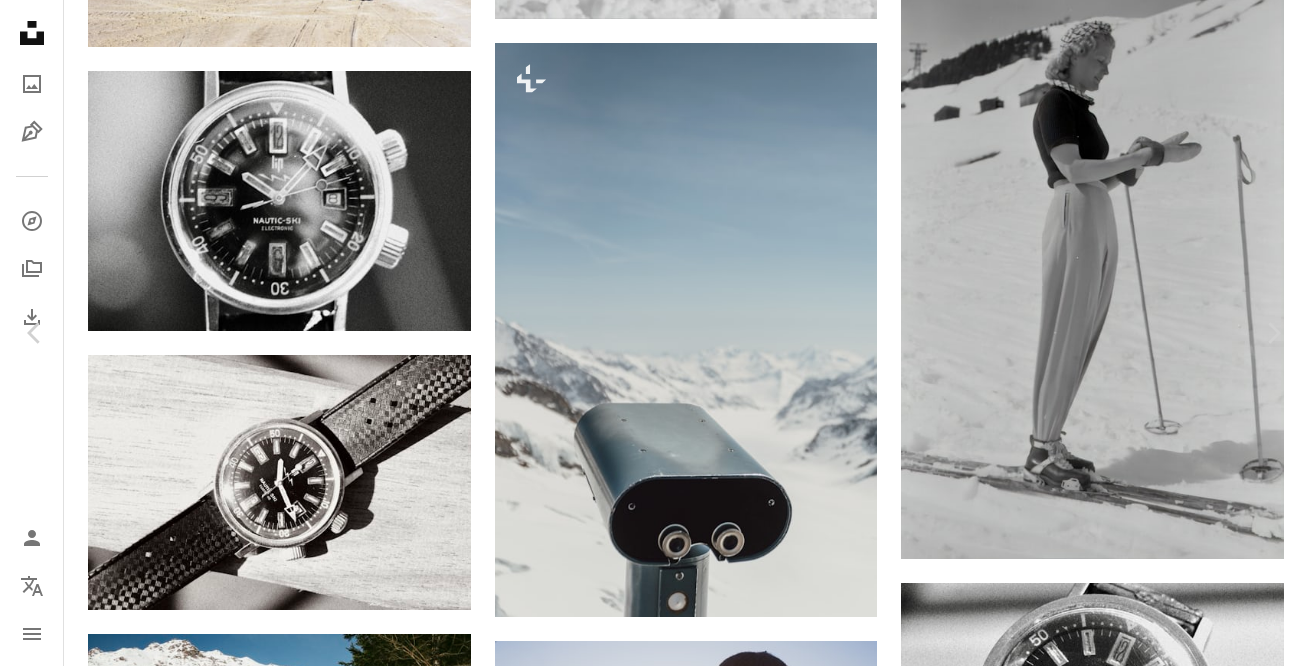 scroll, scrollTop: 1283, scrollLeft: 0, axis: vertical 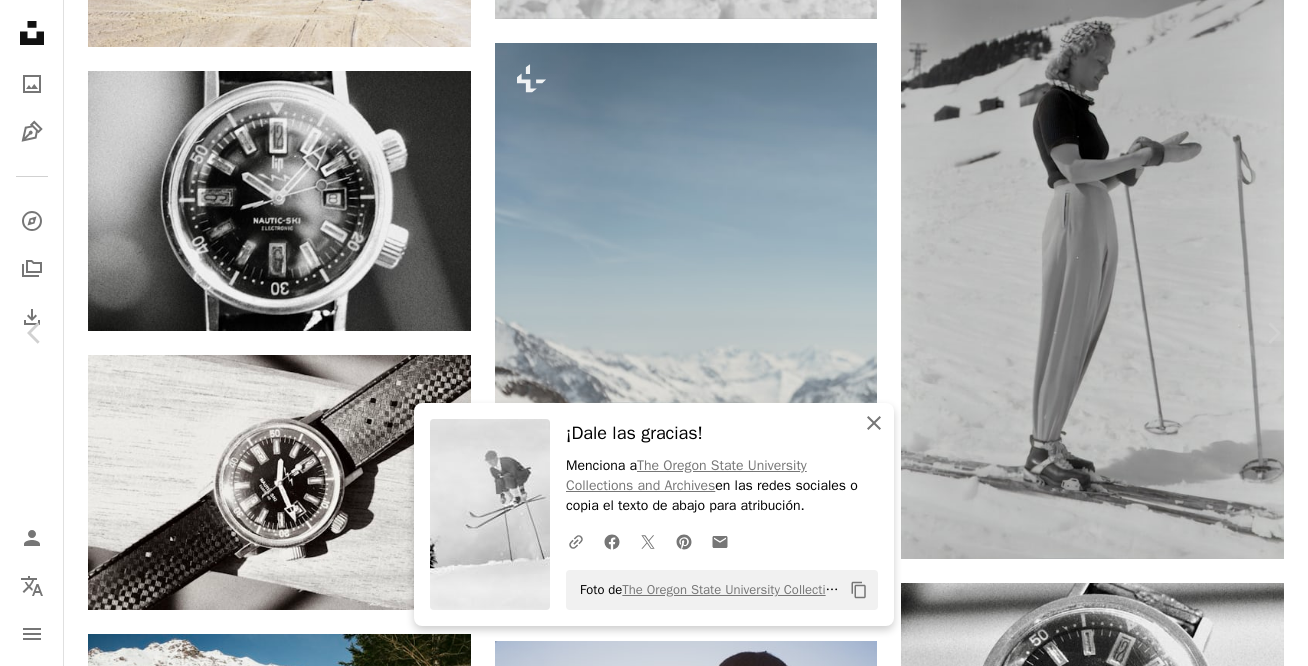 click on "An X shape" 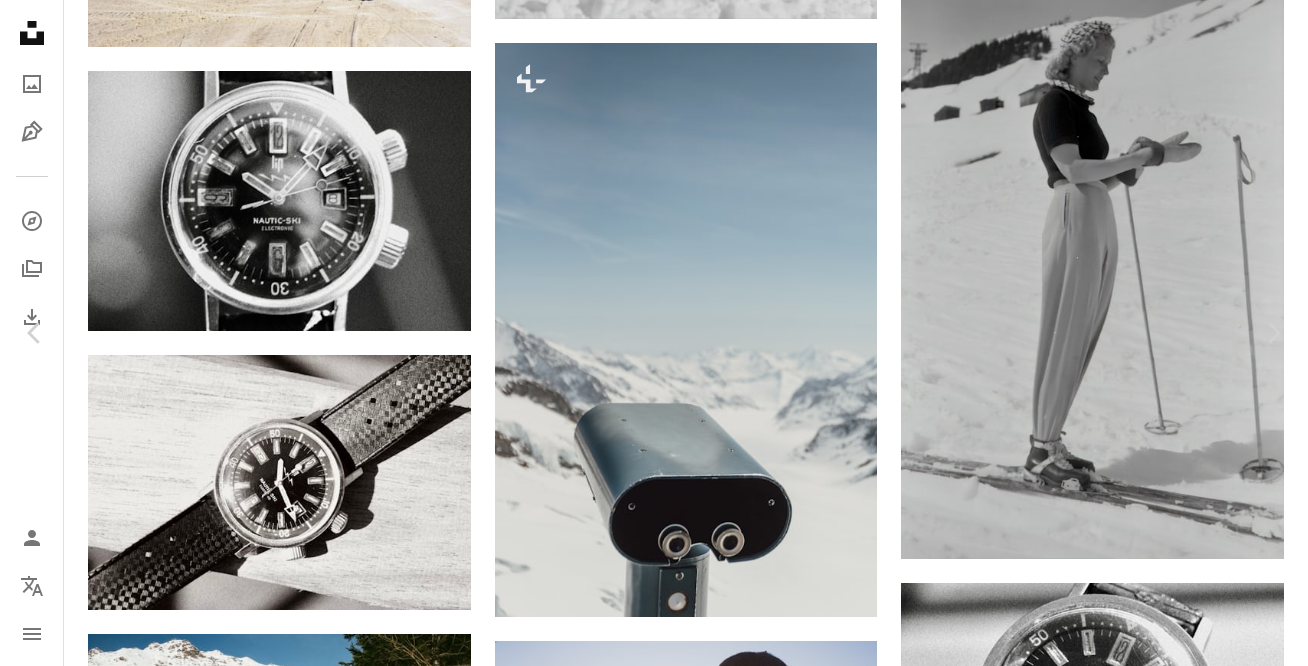 scroll, scrollTop: 1850, scrollLeft: 0, axis: vertical 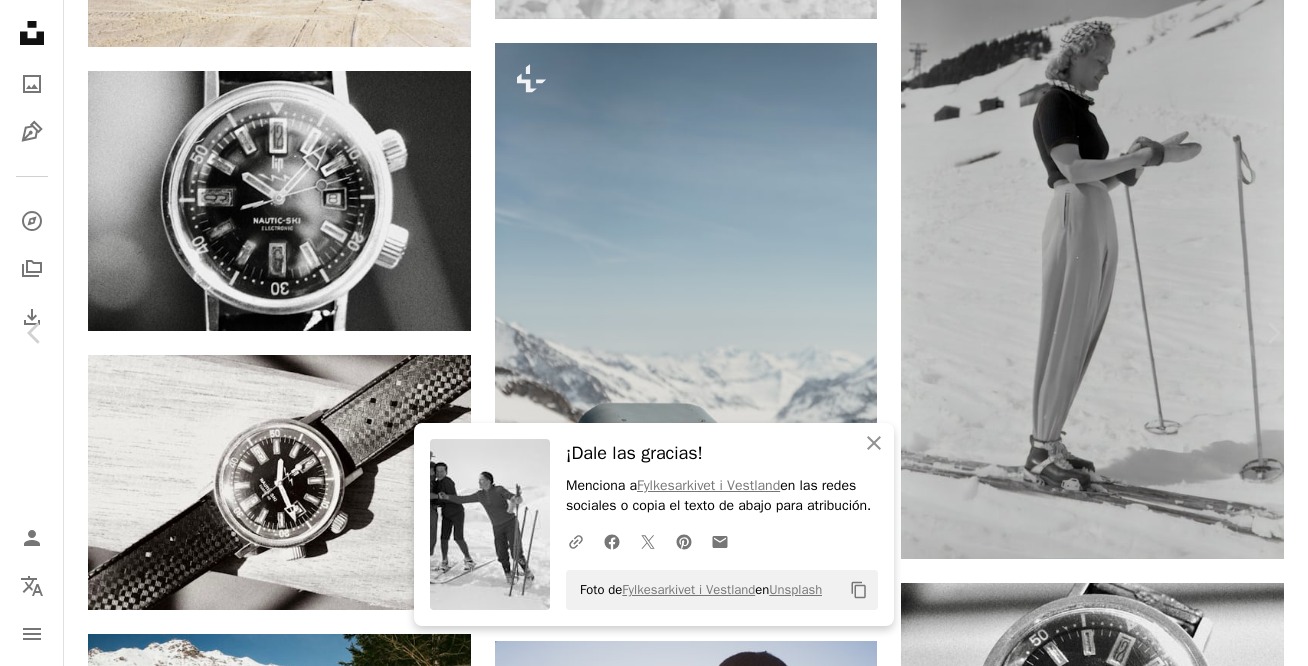 click on "Arrow pointing down" at bounding box center [783, 3723] 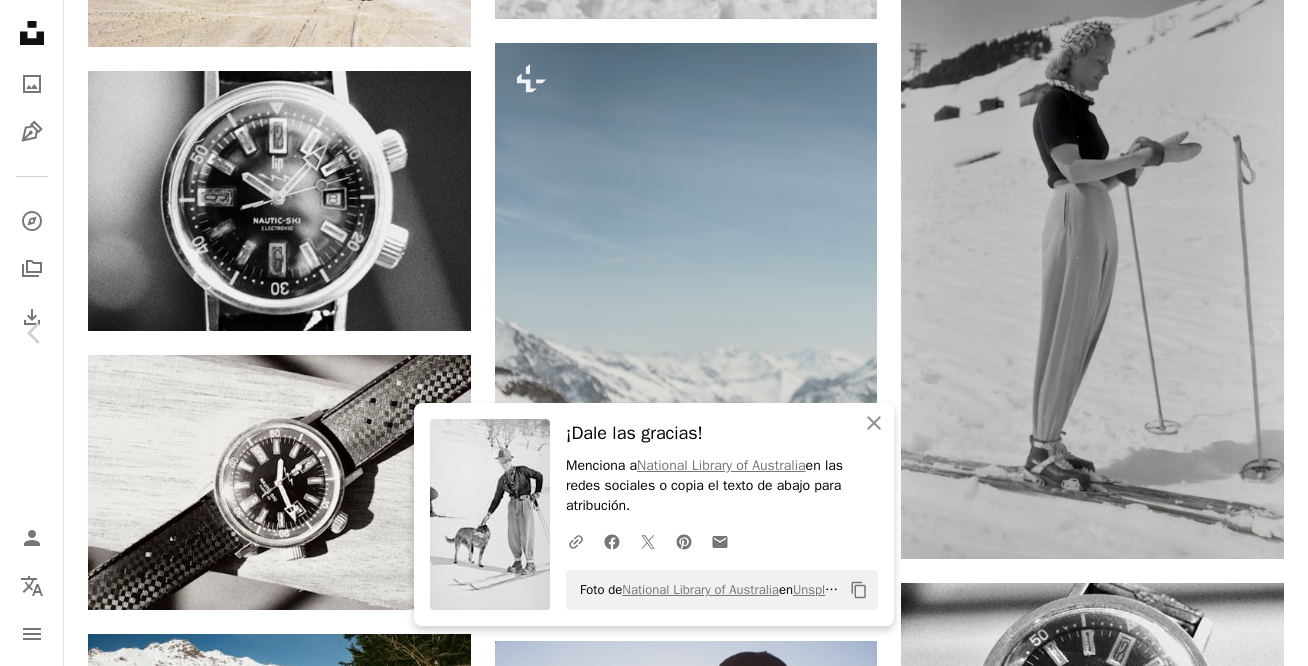 scroll, scrollTop: 3720, scrollLeft: 0, axis: vertical 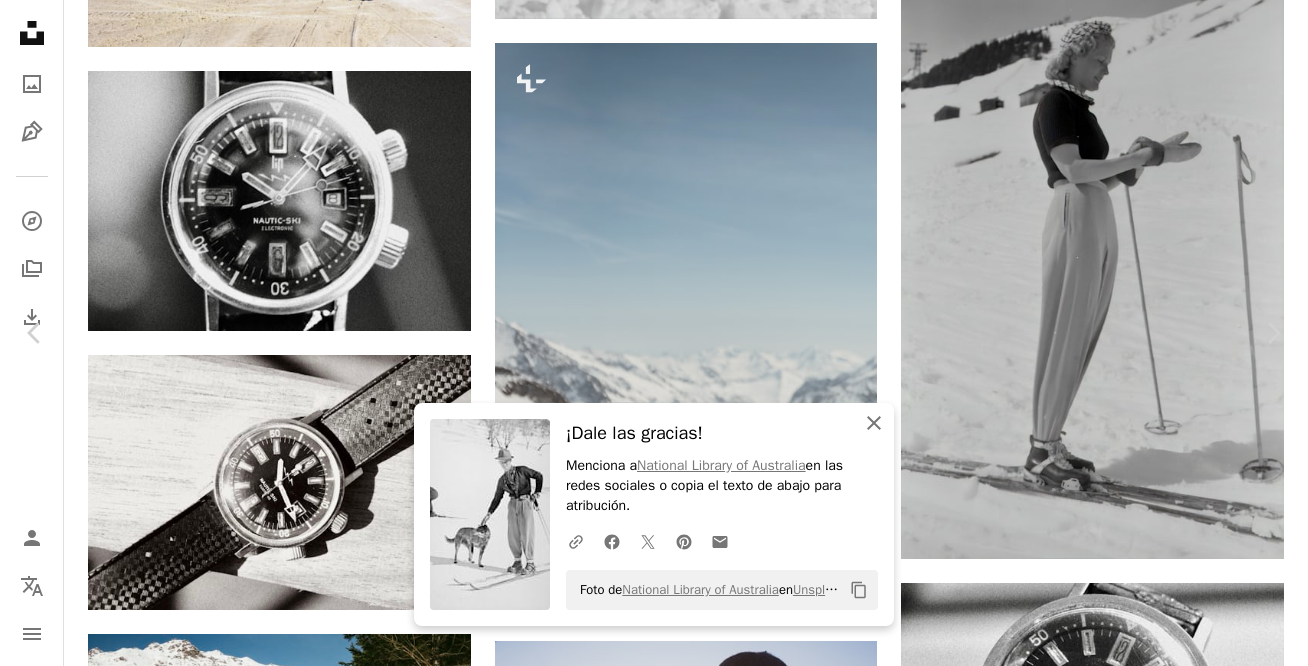 click on "An X shape" 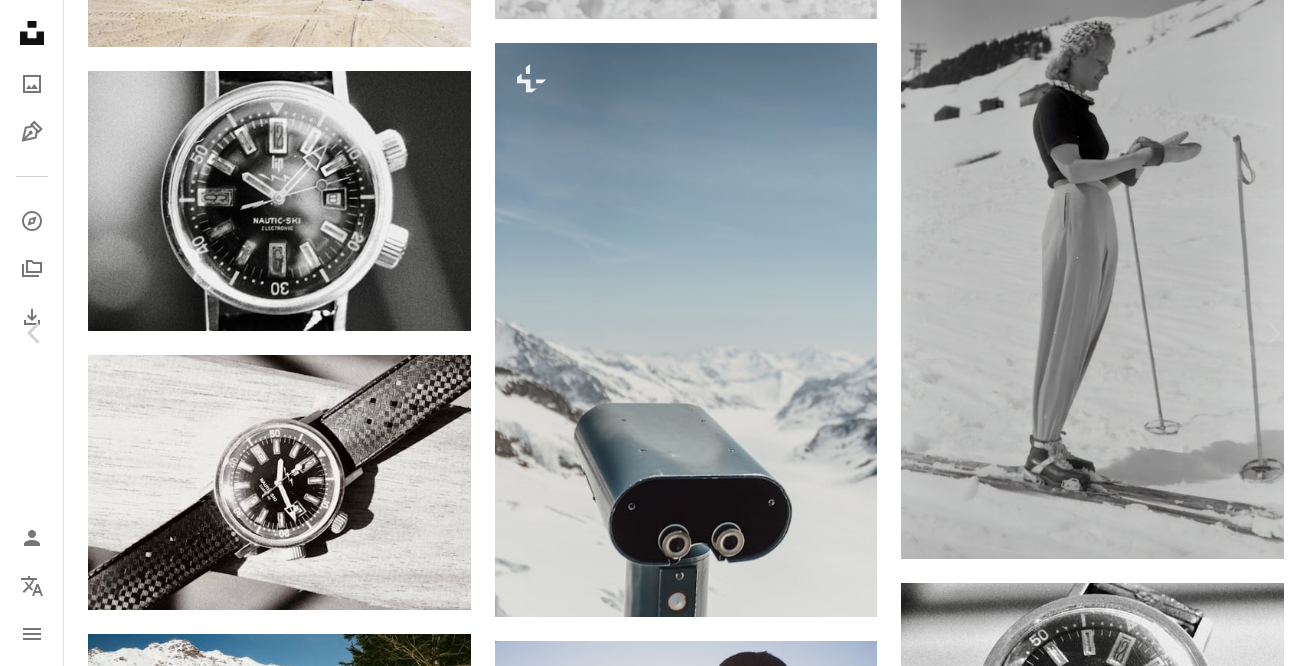 scroll, scrollTop: 3221, scrollLeft: 0, axis: vertical 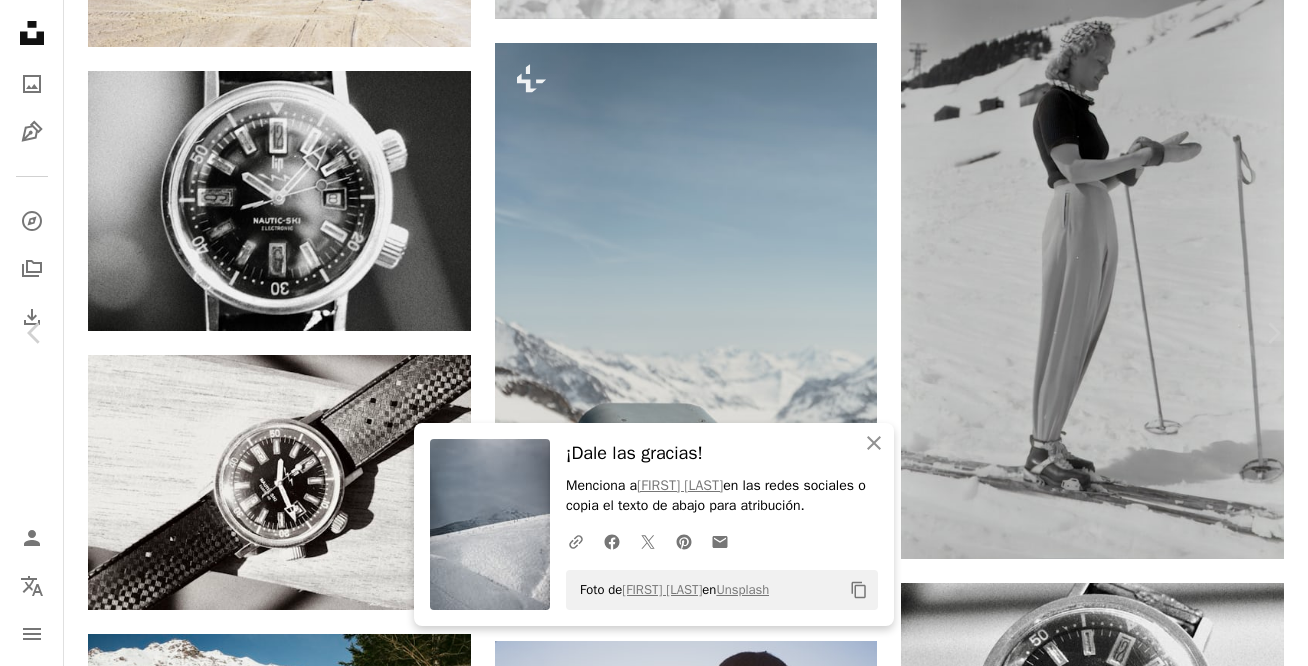 click on "Arrow pointing down" at bounding box center (1159, 3871) 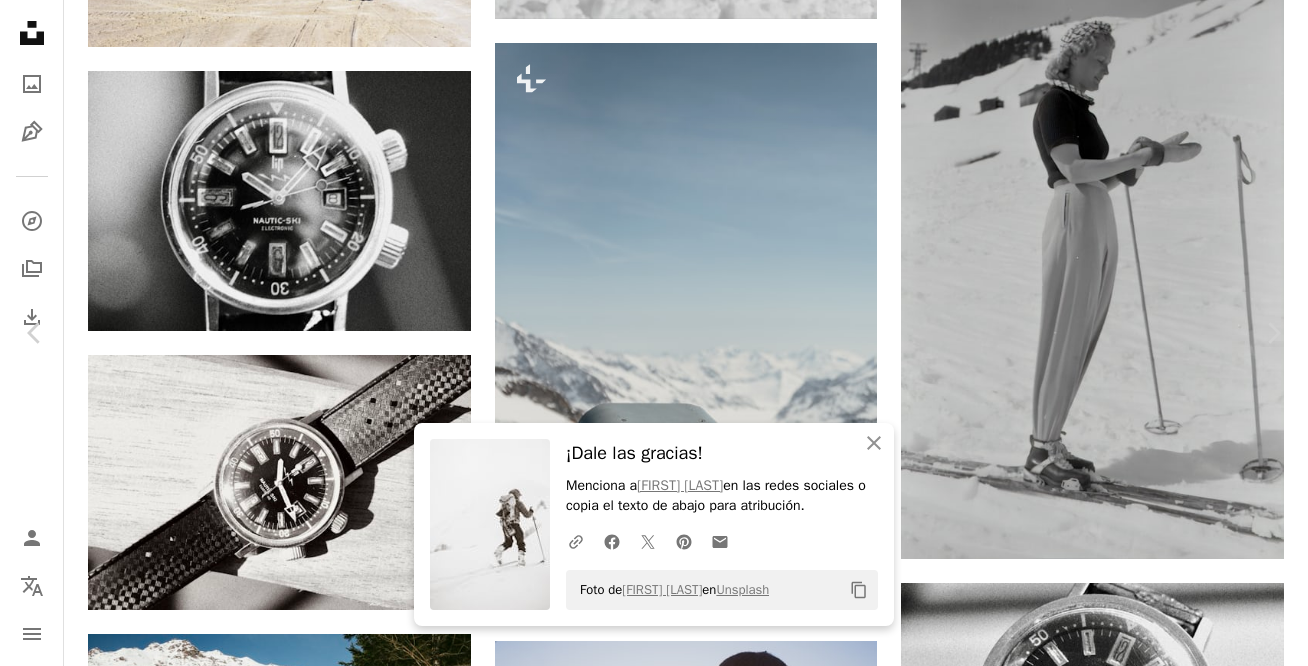 scroll, scrollTop: 5935, scrollLeft: 0, axis: vertical 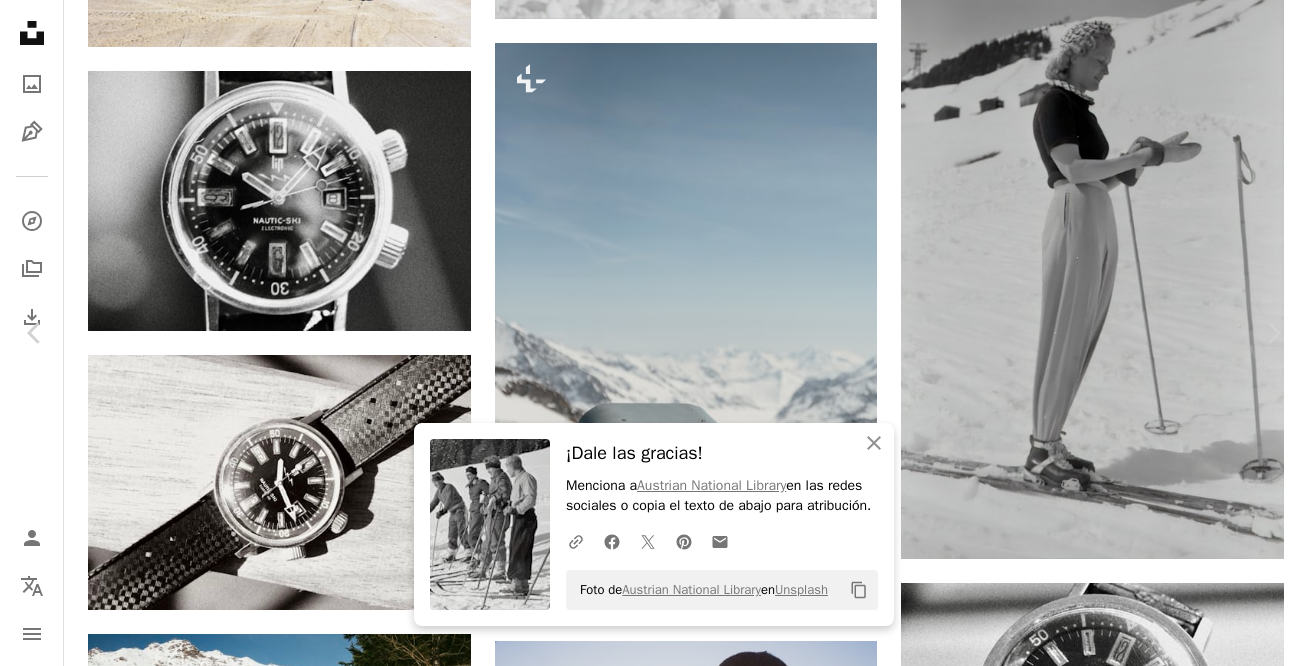 click on "Arrow pointing down" 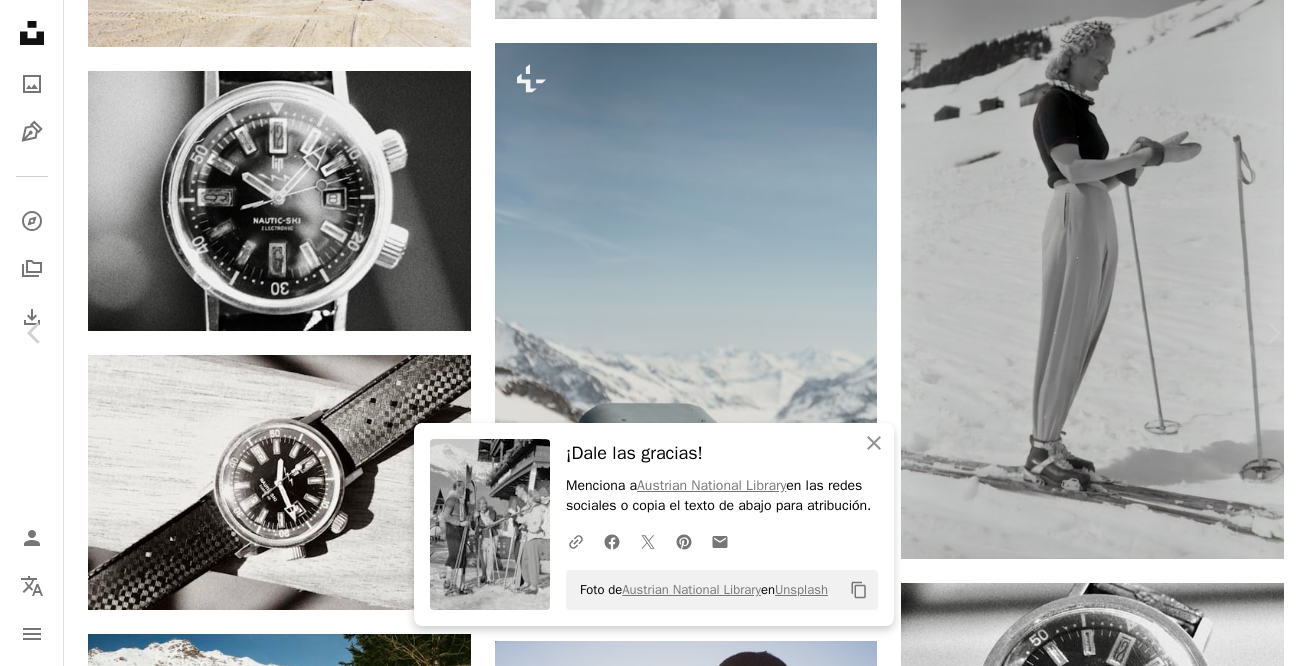 scroll, scrollTop: 7004, scrollLeft: 0, axis: vertical 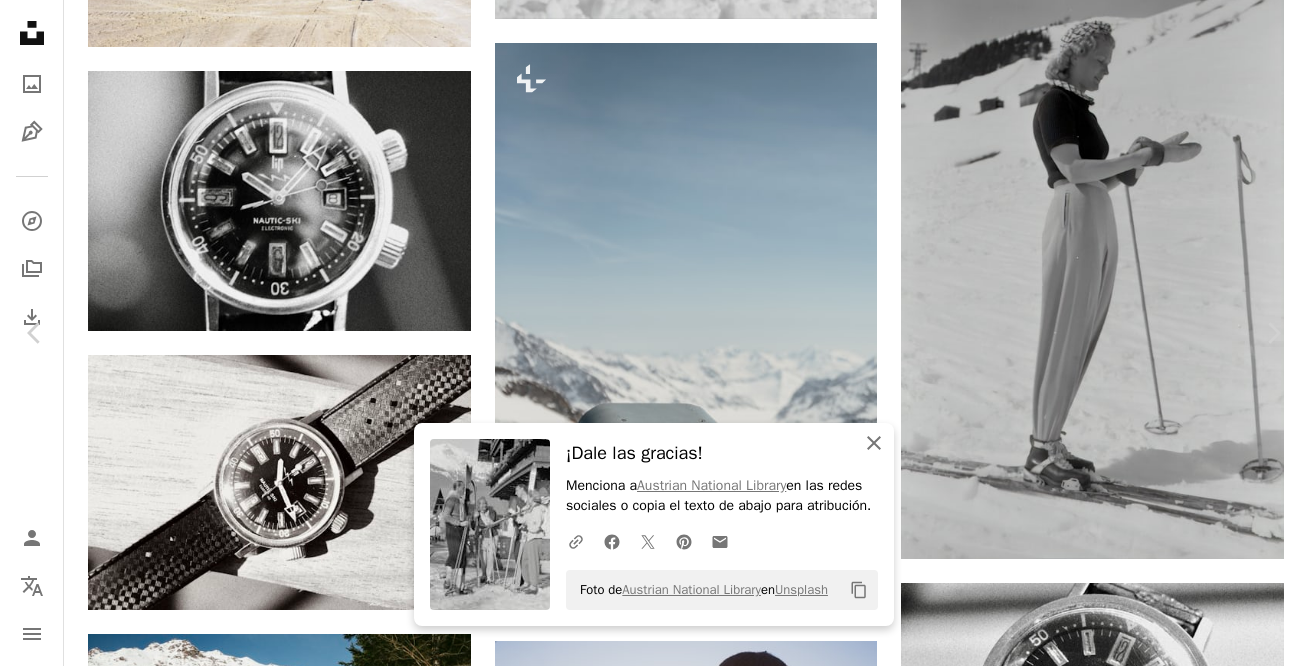 click 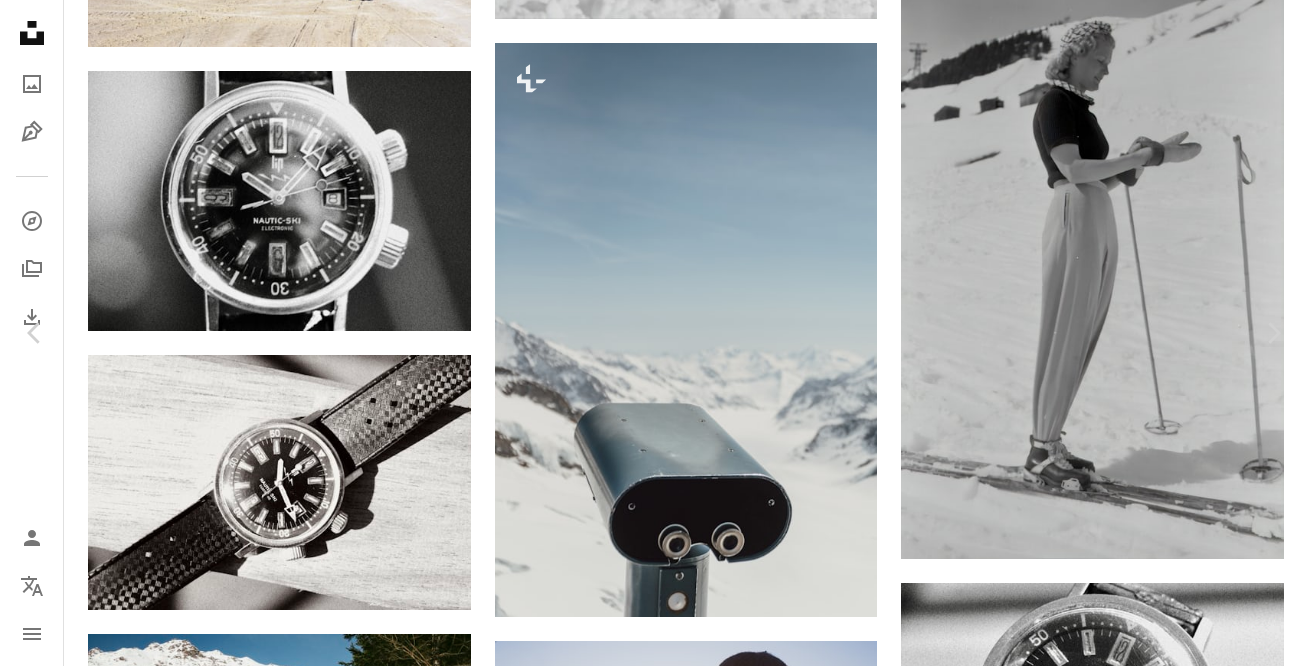 scroll, scrollTop: 10564, scrollLeft: 0, axis: vertical 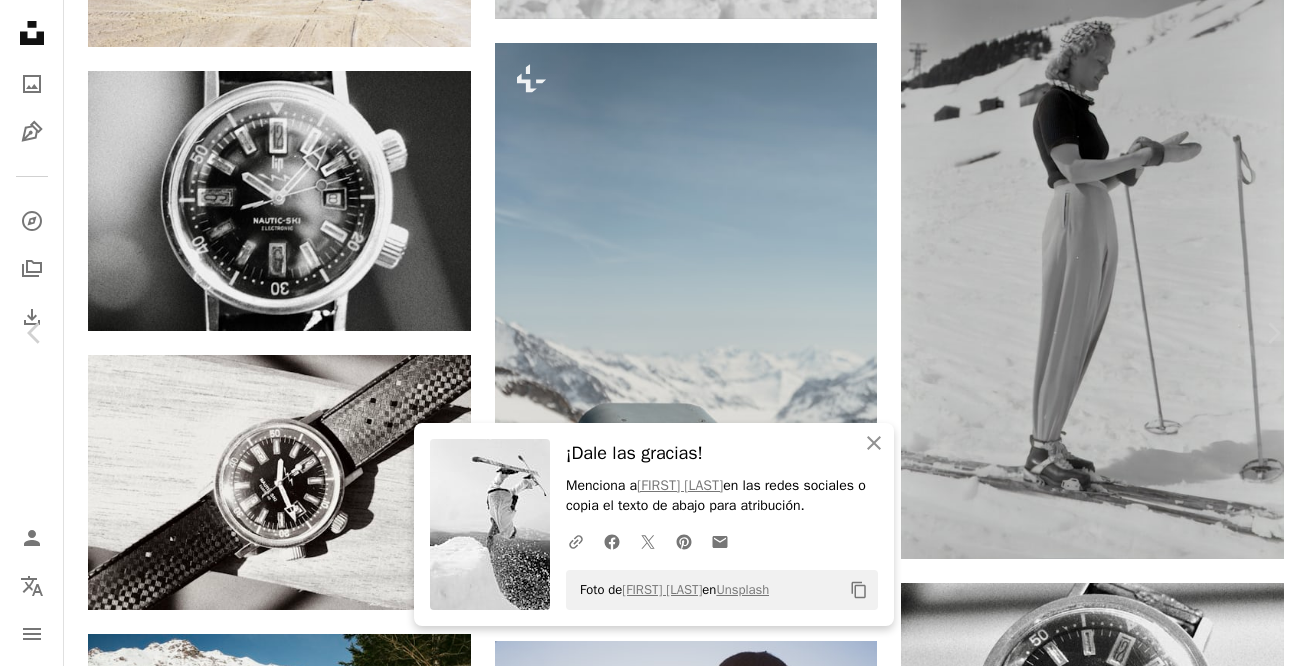 click 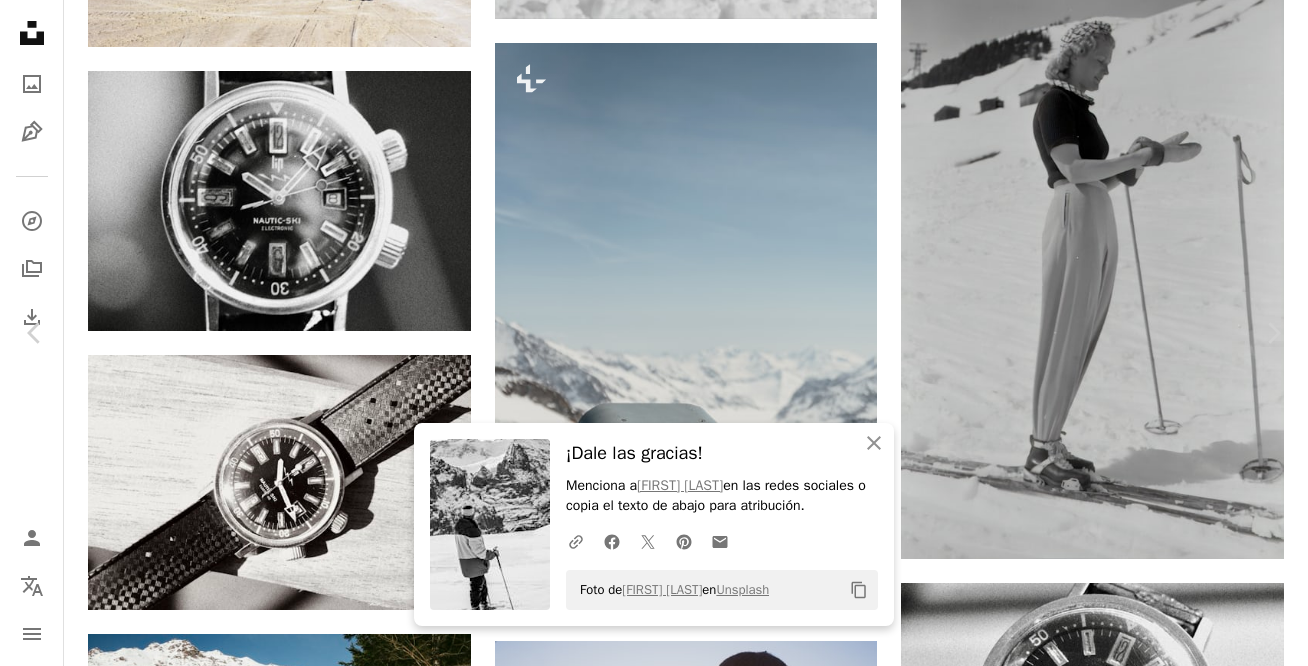 scroll, scrollTop: 18523, scrollLeft: 0, axis: vertical 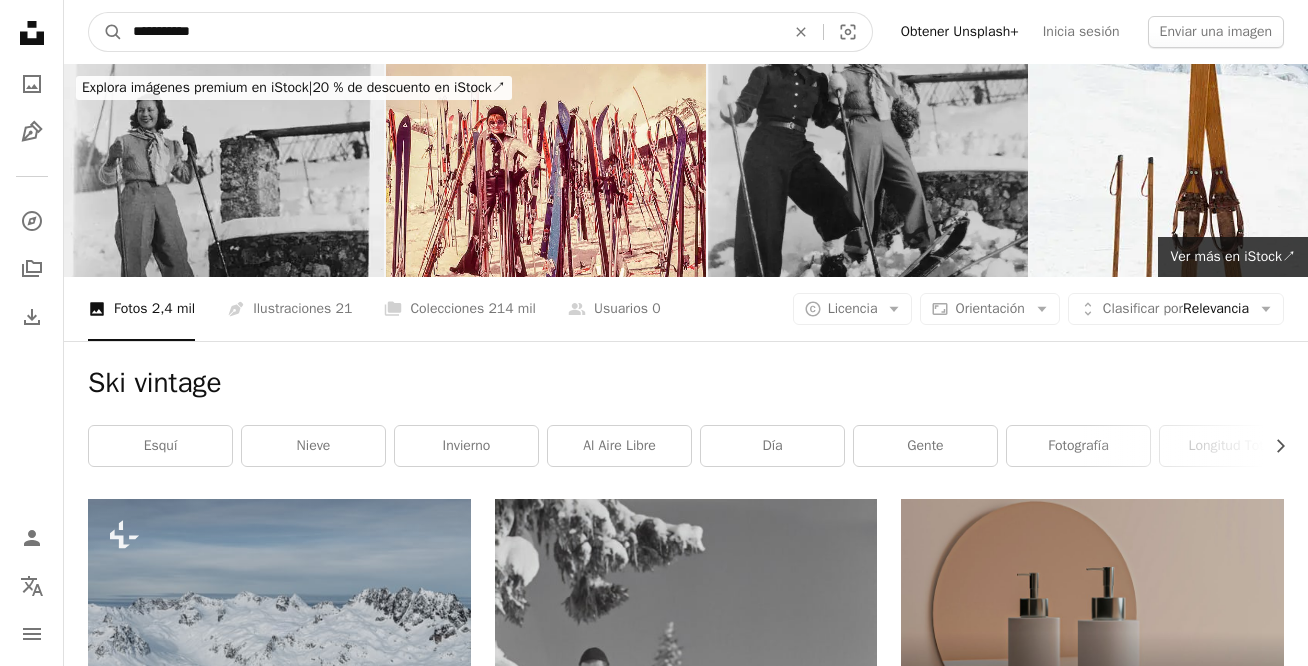 drag, startPoint x: 239, startPoint y: 37, endPoint x: 42, endPoint y: 37, distance: 197 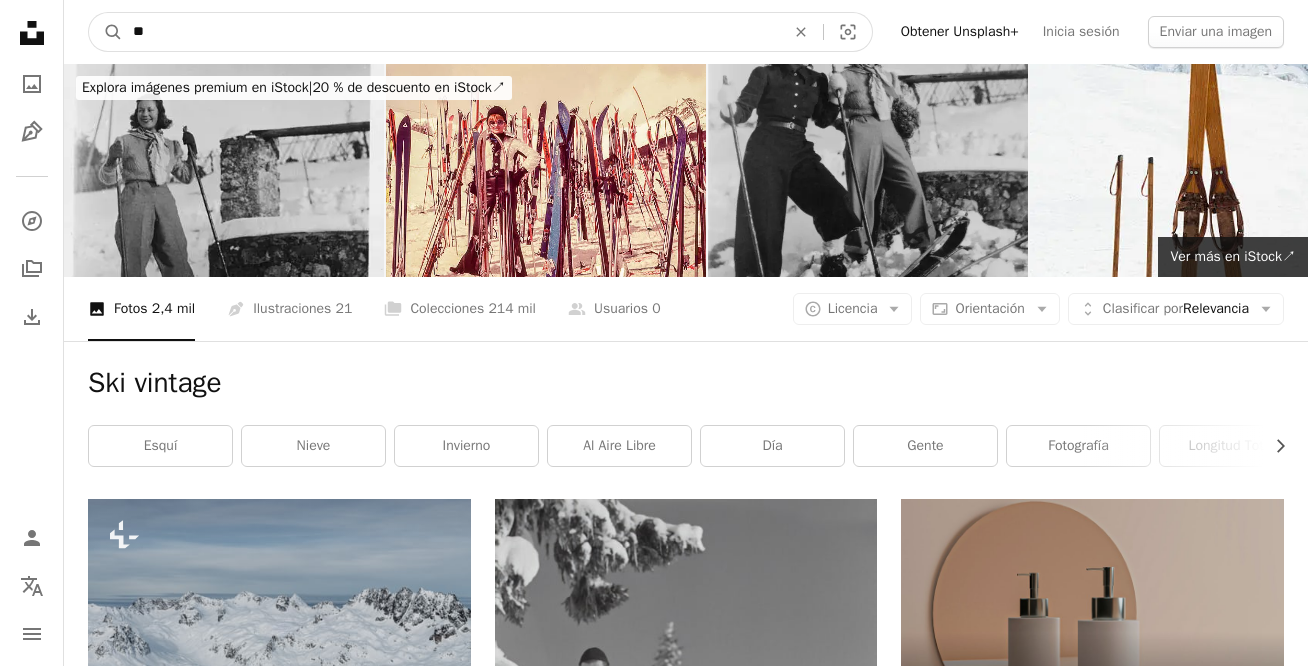 type on "*" 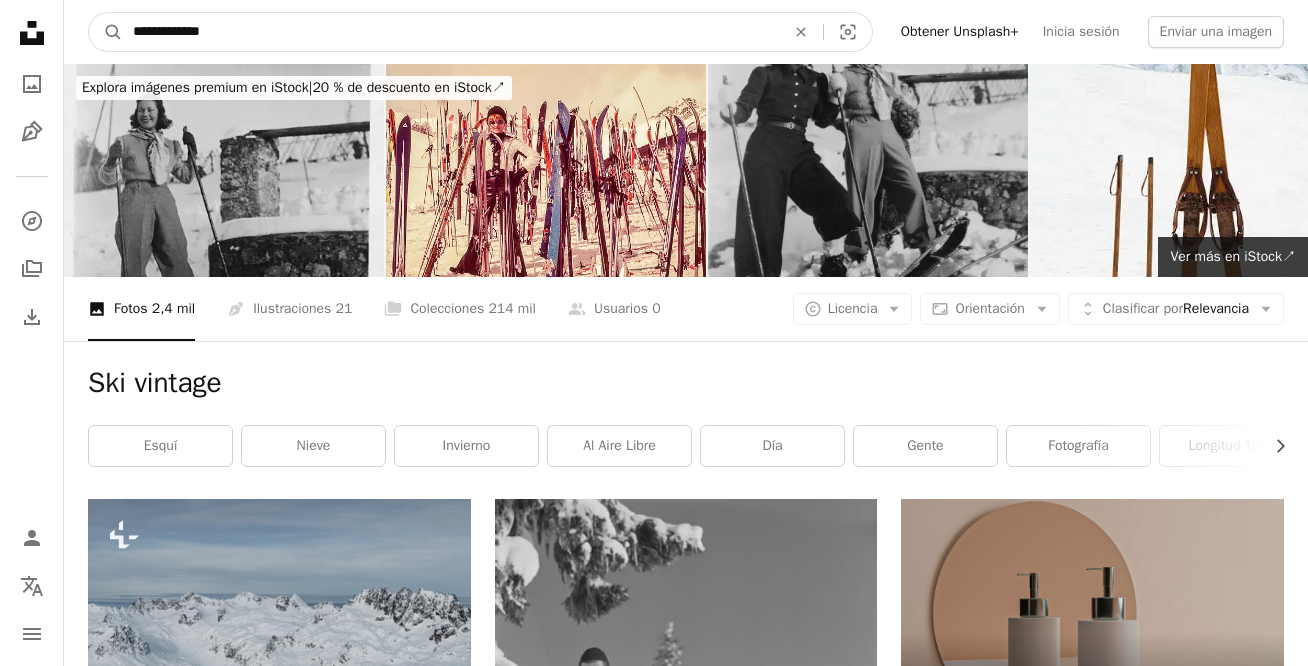 type on "**********" 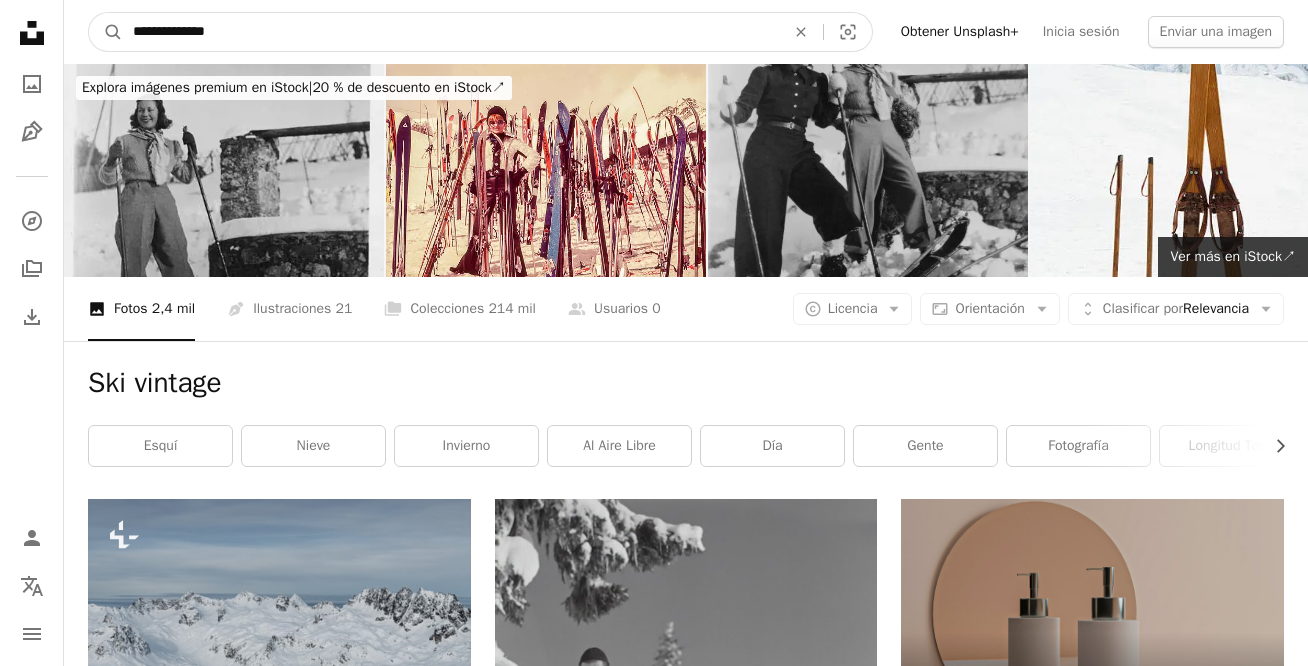 click on "A magnifying glass" at bounding box center (106, 32) 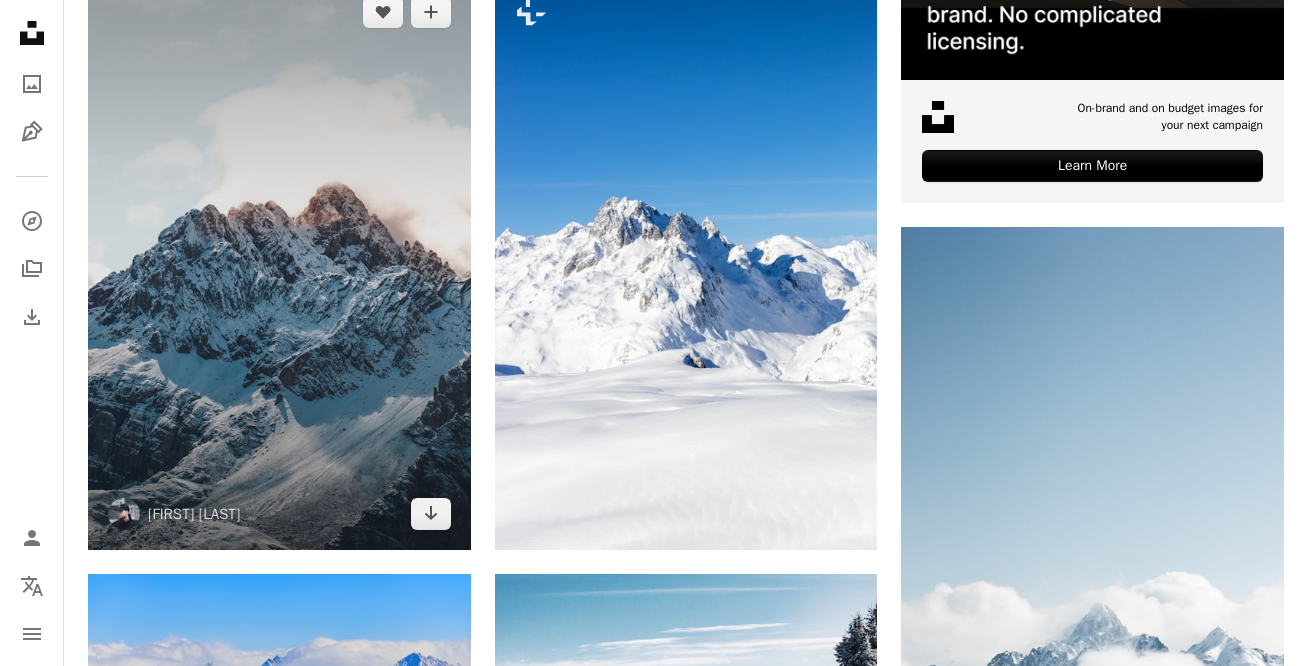 scroll, scrollTop: 862, scrollLeft: 0, axis: vertical 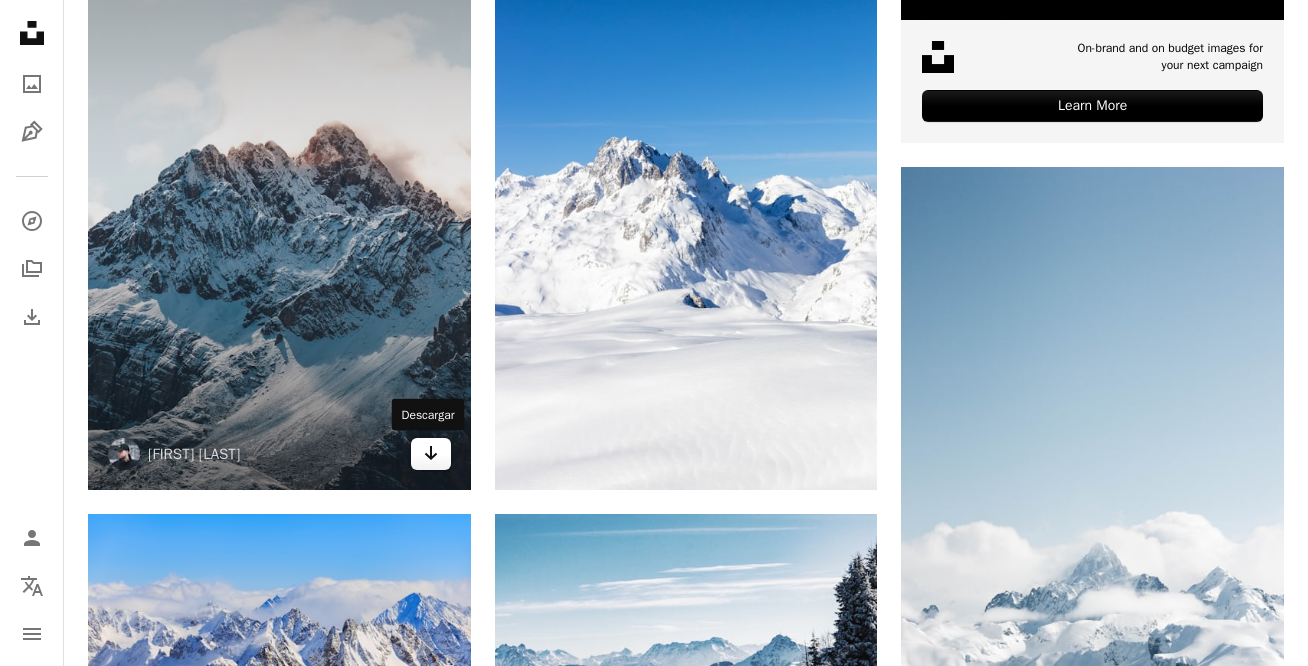 click on "Arrow pointing down" 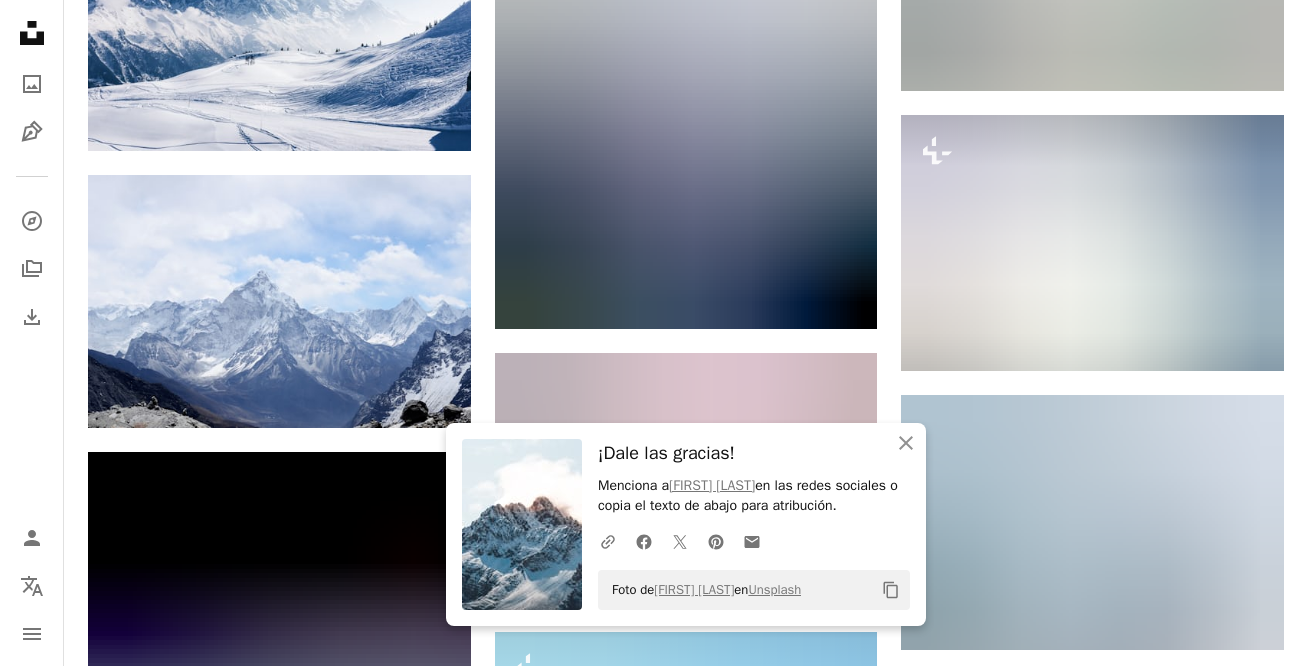 scroll, scrollTop: 2061, scrollLeft: 0, axis: vertical 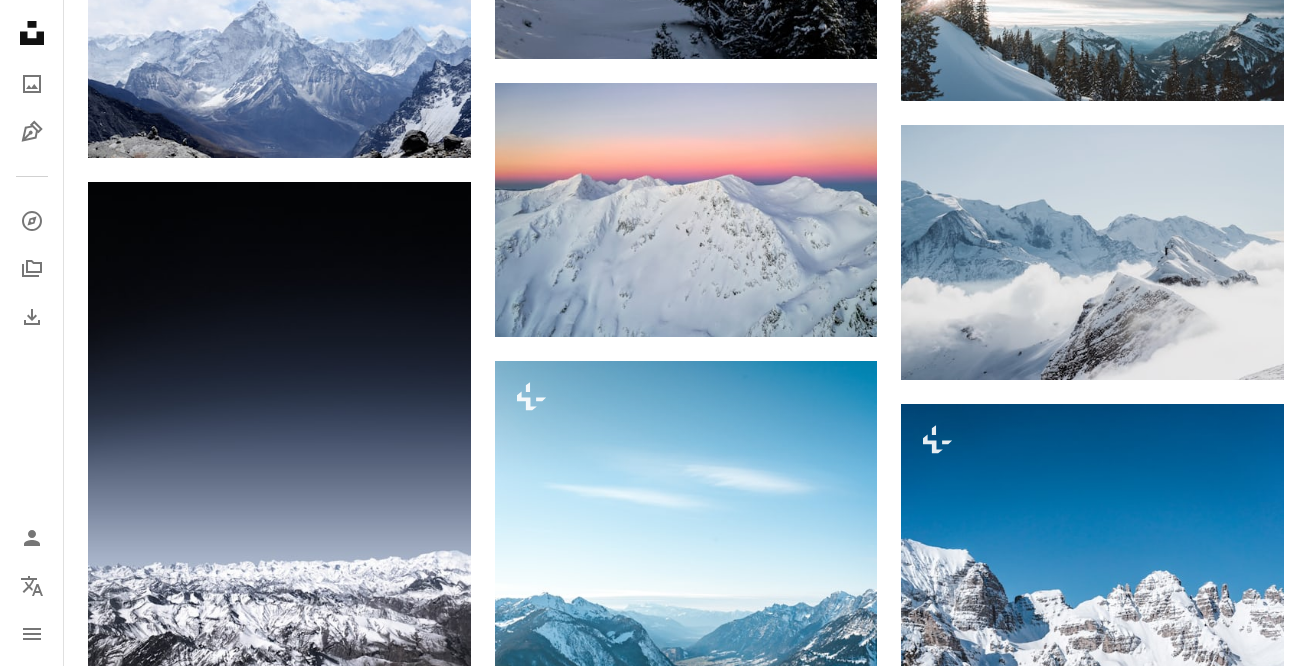 click on "A heart A plus sign Febe Vanermen Para  Unsplash+ A lock Descargar A heart A plus sign Hendrik Kespohl Arrow pointing down A heart A plus sign Denis Linine Arrow pointing down A heart A plus sign Chris Biron Arrow pointing down A heart A plus sign Rohit Tandon Disponible para contratación A checkmark inside of a circle Arrow pointing down A heart A plus sign Nitin Gupta Arrow pointing down A heart A plus sign Markos Mant Arrow pointing down A heart A plus sign Tavis Beck Arrow pointing down Plus sign for Unsplash+ A heart A plus sign Febe Vanermen Para  Unsplash+ A lock Descargar A heart A plus sign Midas Hofstra Arrow pointing down A heart A plus sign Fabien Maurin Disponible para contratación A checkmark inside of a circle Arrow pointing down A heart A plus sign Lucian Arrow pointing down Plus sign for Unsplash+ A heart A plus sign Jörg Angeli Para  Unsplash+ A lock Descargar A heart A plus sign Roy Rashti Arrow pointing down On-brand and on budget images for your next campaign" at bounding box center [686, 6] 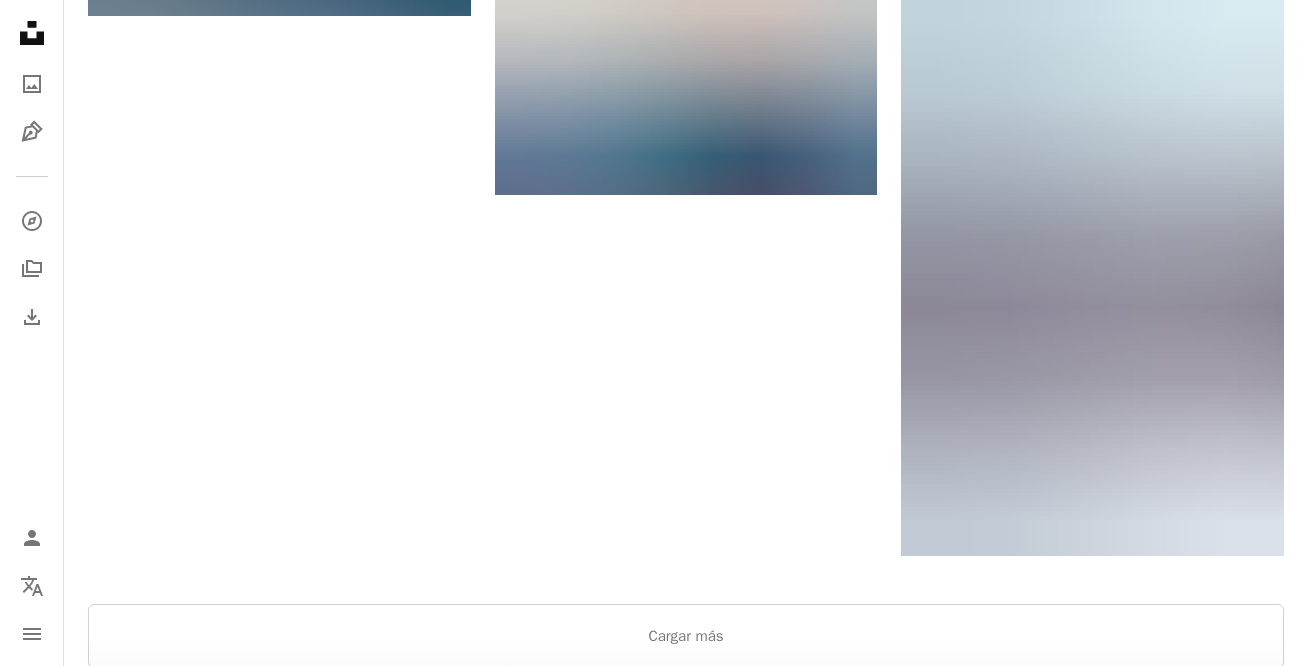scroll, scrollTop: 3099, scrollLeft: 0, axis: vertical 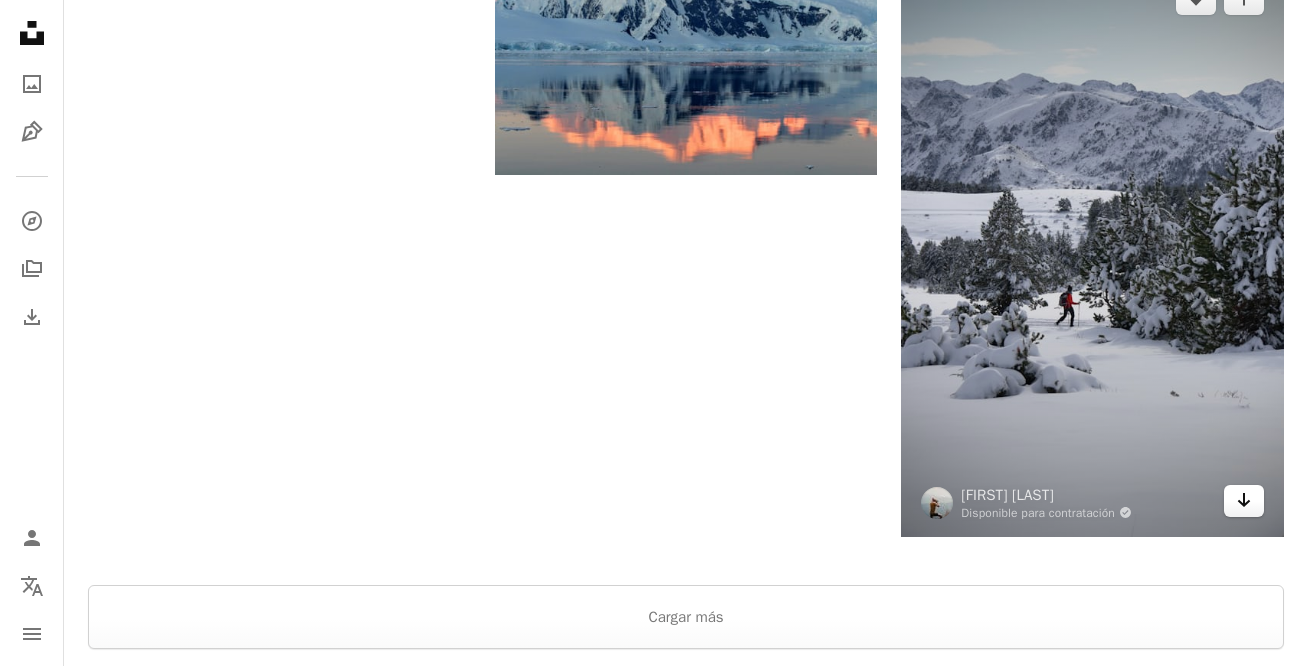click on "Arrow pointing down" 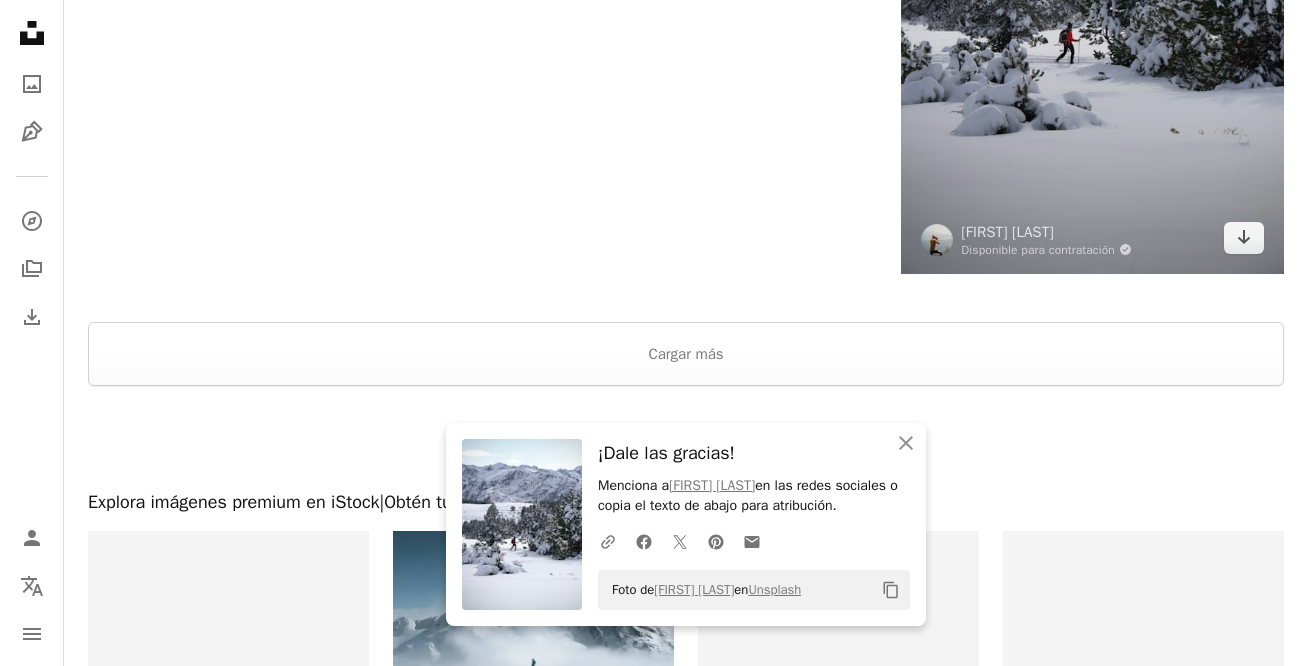 scroll, scrollTop: 3394, scrollLeft: 0, axis: vertical 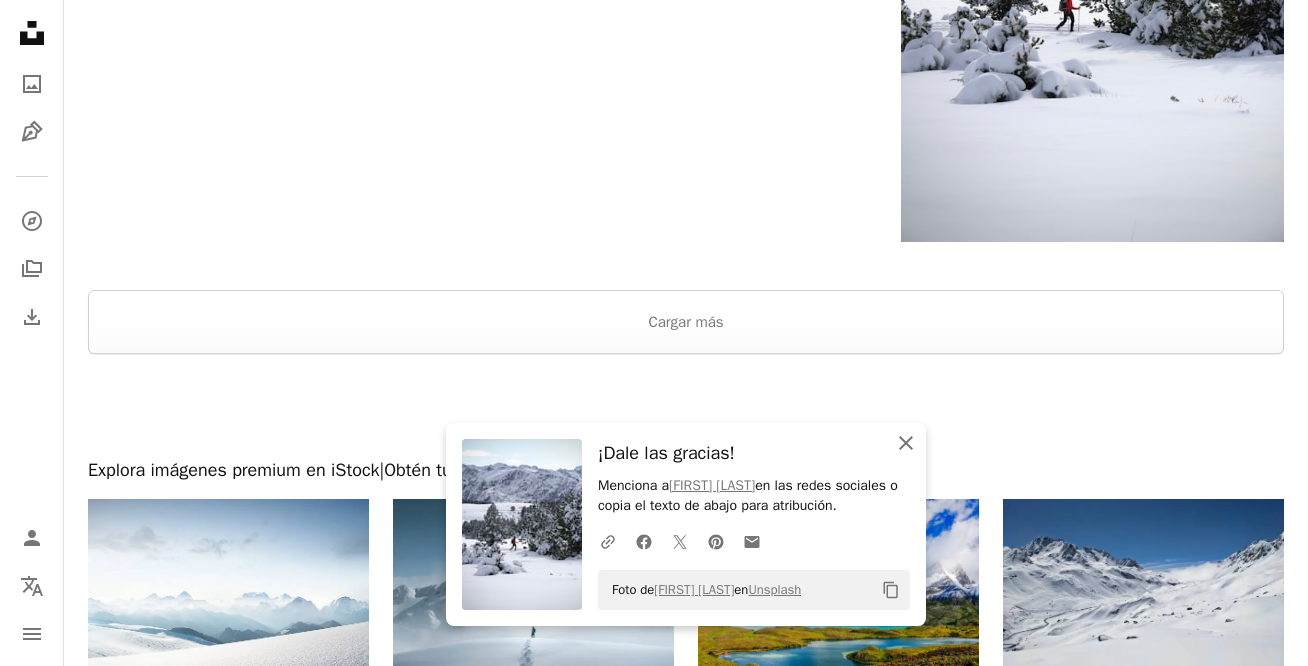 click 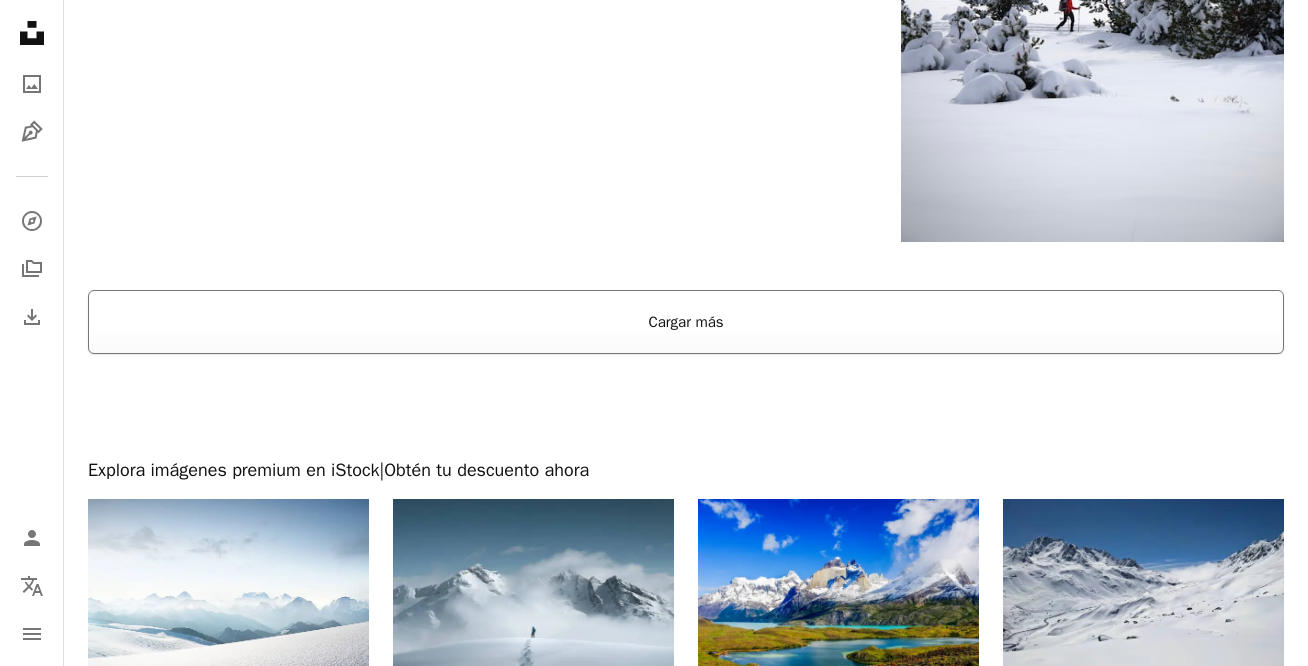 click on "Cargar más" at bounding box center (686, 322) 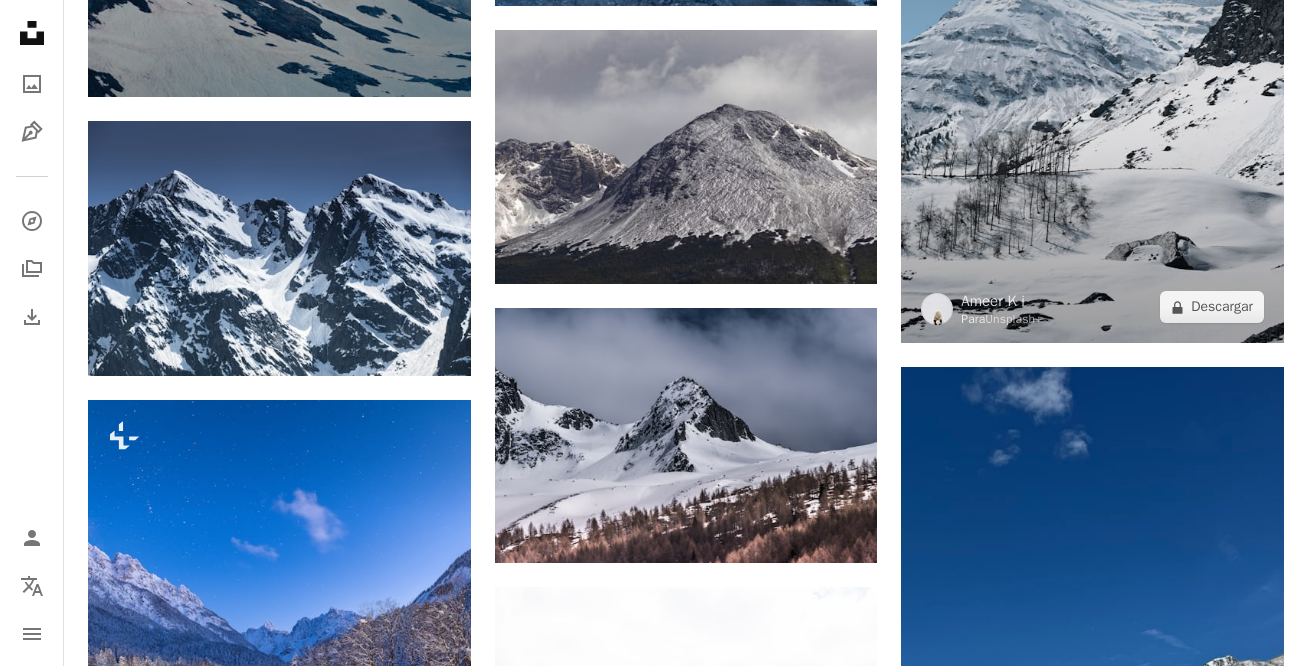 scroll, scrollTop: 10976, scrollLeft: 0, axis: vertical 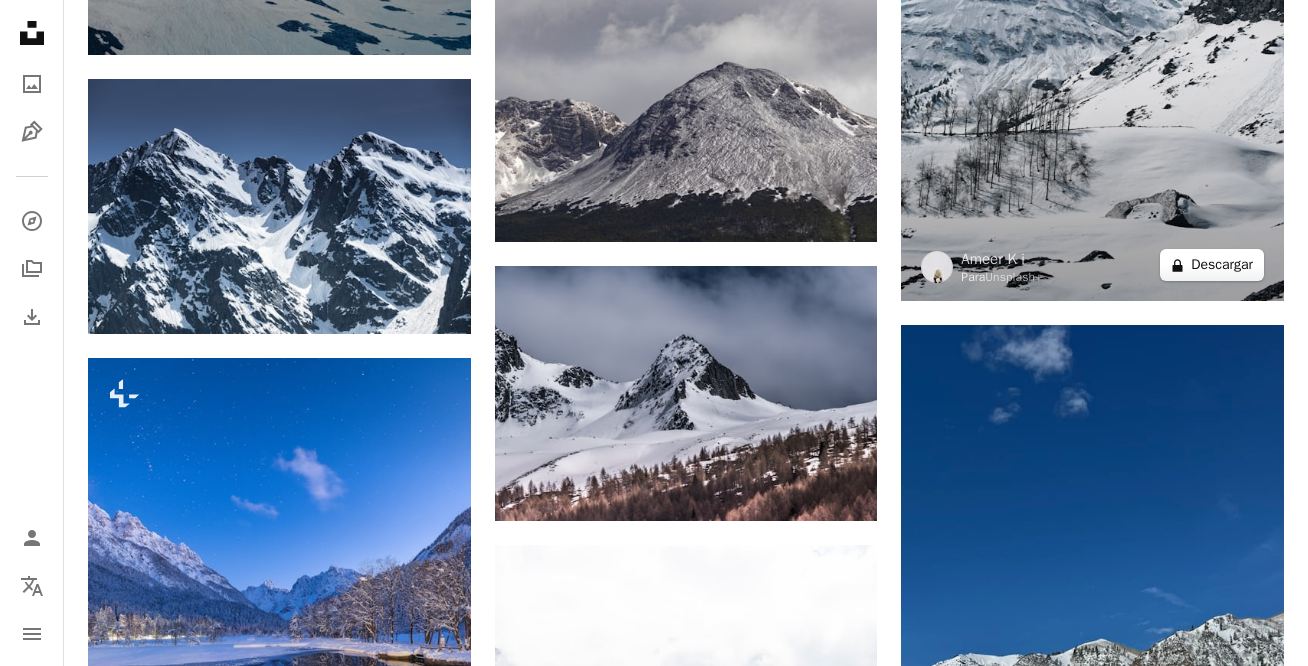 click on "A lock Descargar" at bounding box center [1212, 265] 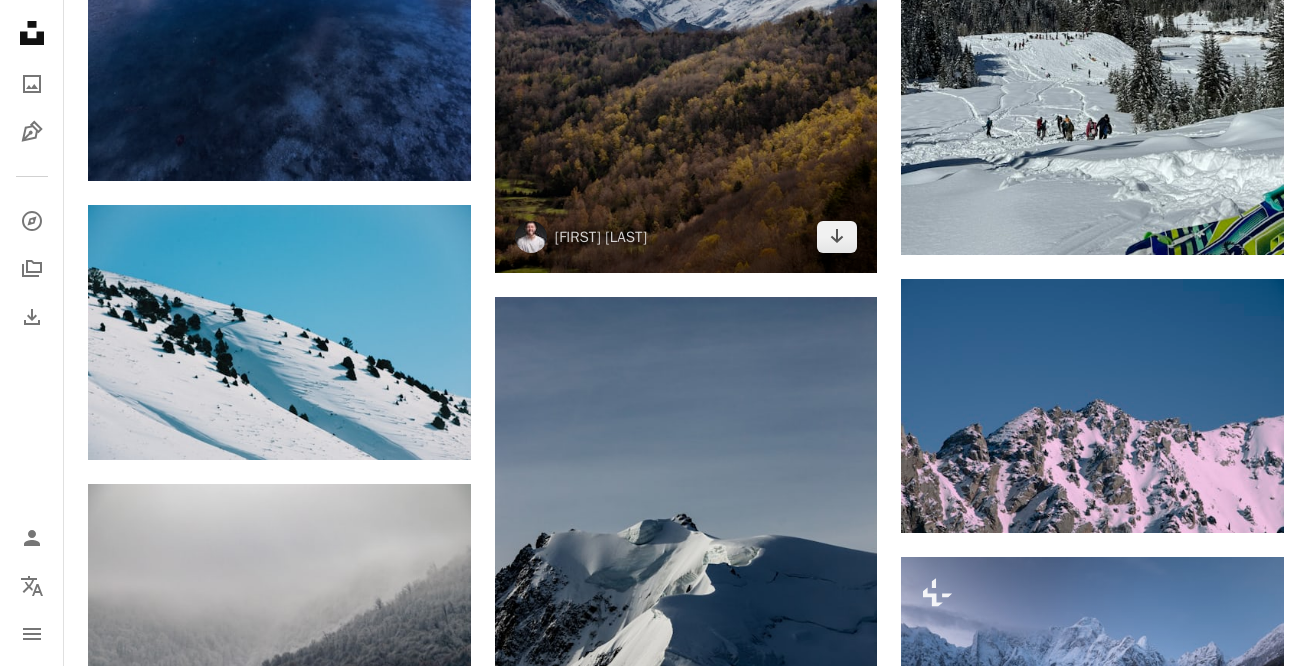 scroll, scrollTop: 11840, scrollLeft: 0, axis: vertical 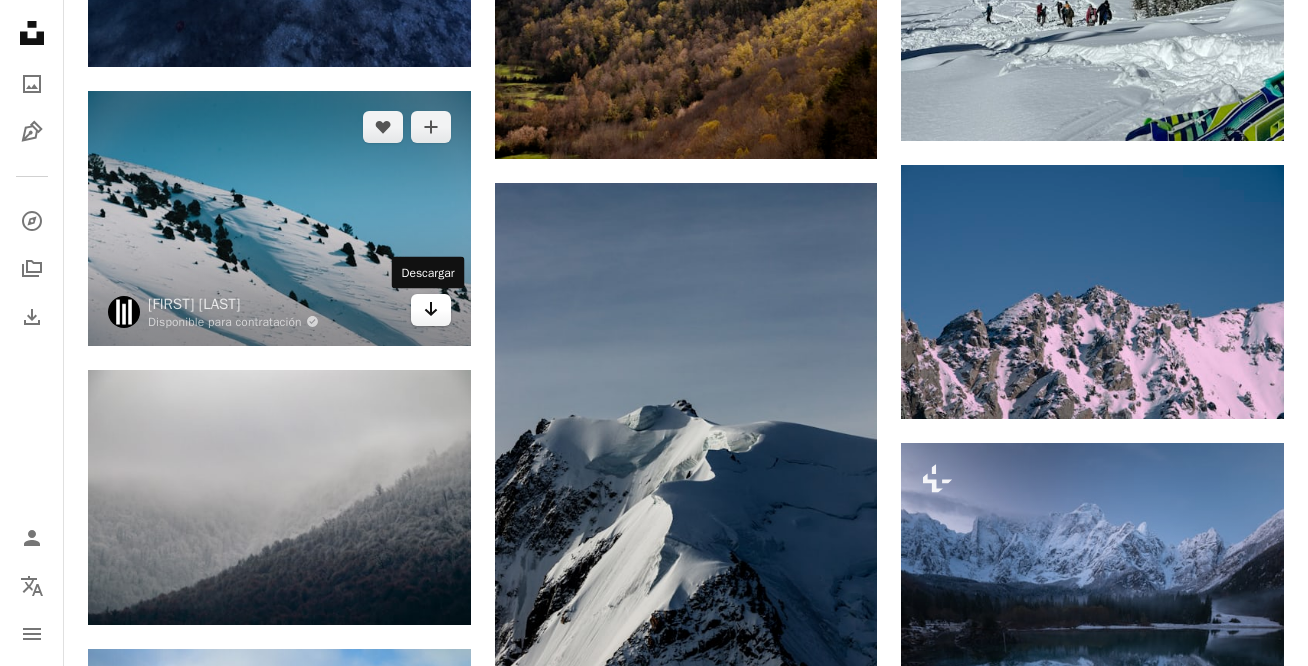click 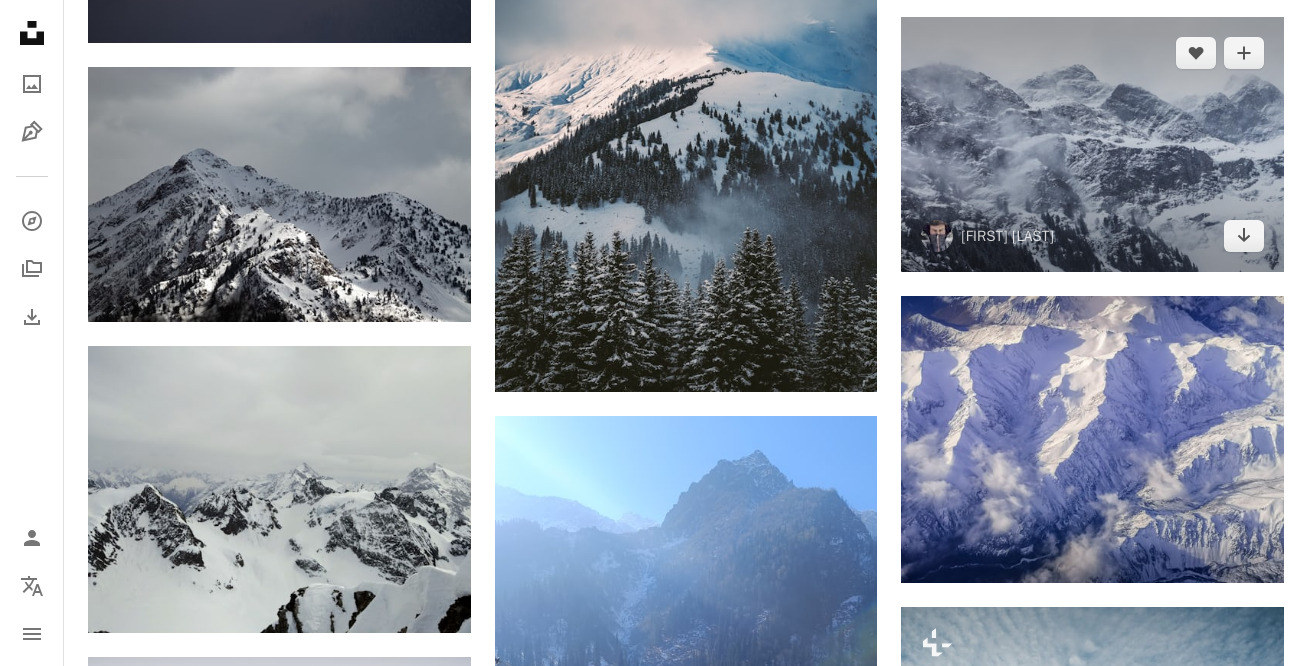 scroll, scrollTop: 15230, scrollLeft: 0, axis: vertical 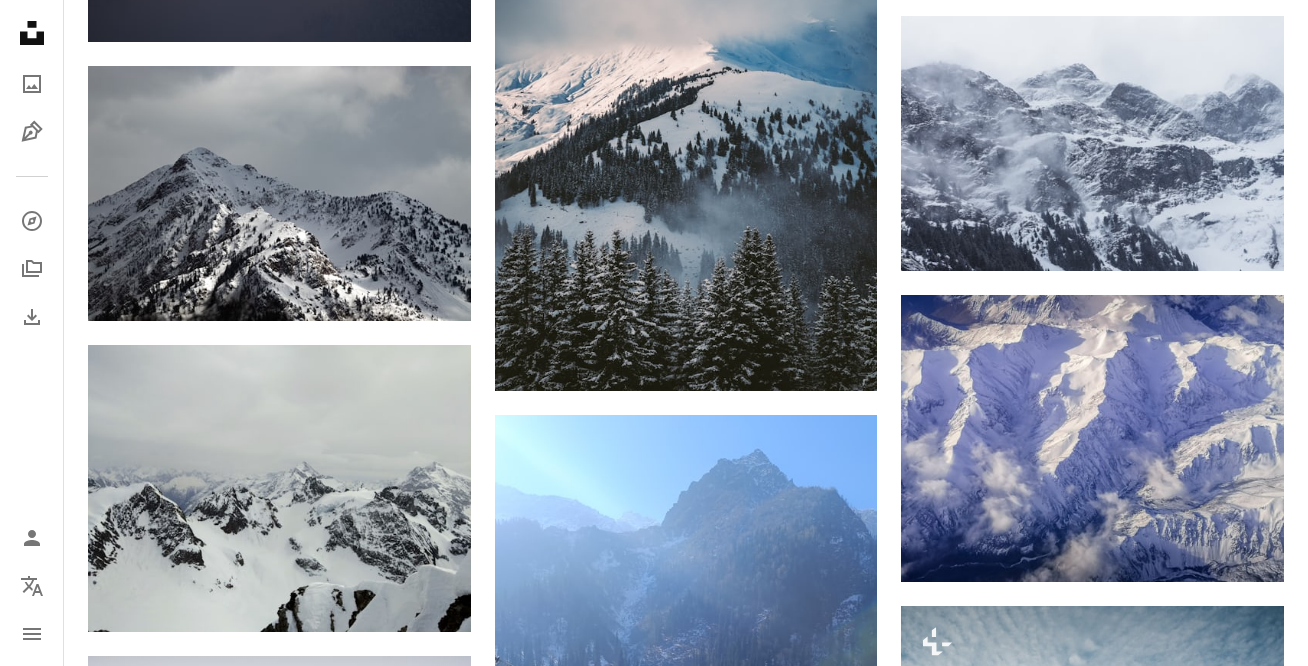click on "A heart A plus sign Febe Vanermen Para  Unsplash+ A lock Descargar A heart A plus sign Hendrik Kespohl Arrow pointing down A heart A plus sign Denis Linine Arrow pointing down A heart A plus sign Chris Biron Arrow pointing down A heart A plus sign Rohit Tandon Disponible para contratación A checkmark inside of a circle Arrow pointing down A heart A plus sign Nitin Gupta Arrow pointing down A heart A plus sign Markos Mant Arrow pointing down Plus sign for Unsplash+ A heart A plus sign Sylwia Bartyzel Para  Unsplash+ A lock Descargar A heart A plus sign Dmitry Tomashek Disponible para contratación A checkmark inside of a circle Plus sign for Unsplash+ A heart A plus sign Ales Krivec Para  Unsplash+ A lock Descargar –– ––– –––  –– ––– –  ––– –––  ––––  –   – –– –––  – – ––– –– –– –––– –– On-brand and on budget images for your next campaign Learn More Plus sign for Unsplash+" at bounding box center (686, -5535) 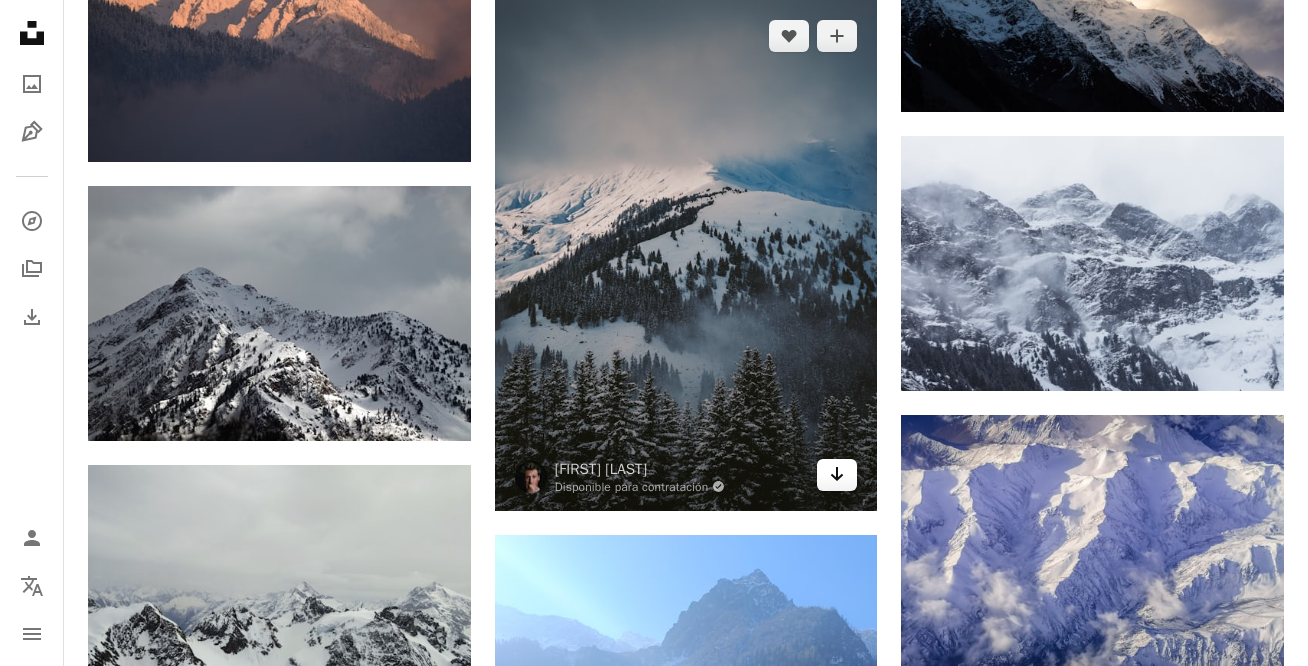 click on "Arrow pointing down" 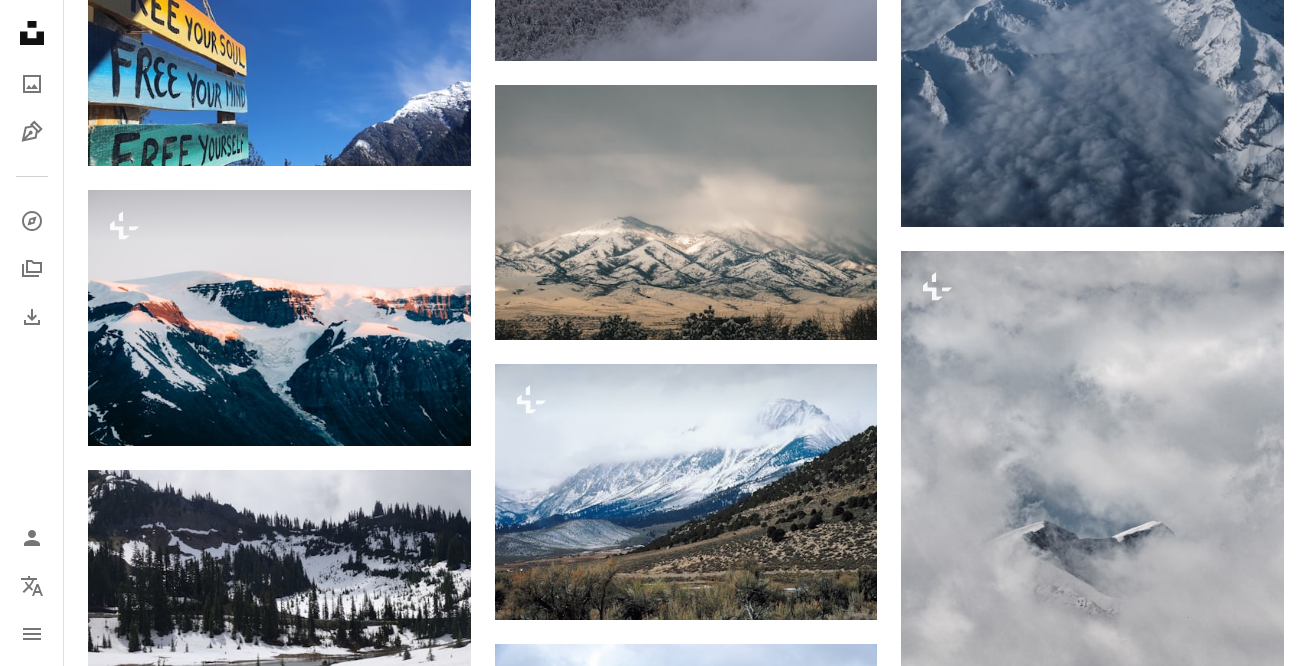 scroll, scrollTop: 19317, scrollLeft: 0, axis: vertical 